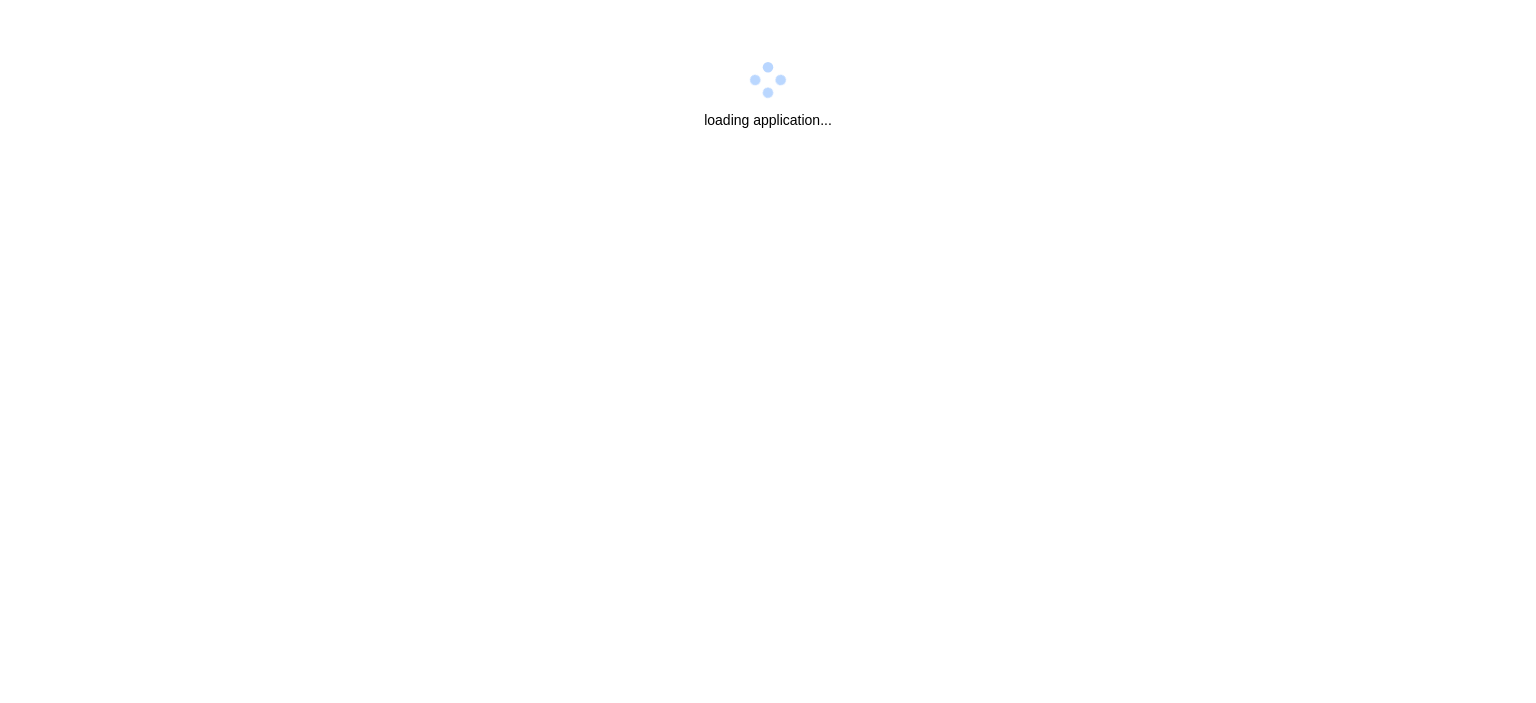 scroll, scrollTop: 0, scrollLeft: 0, axis: both 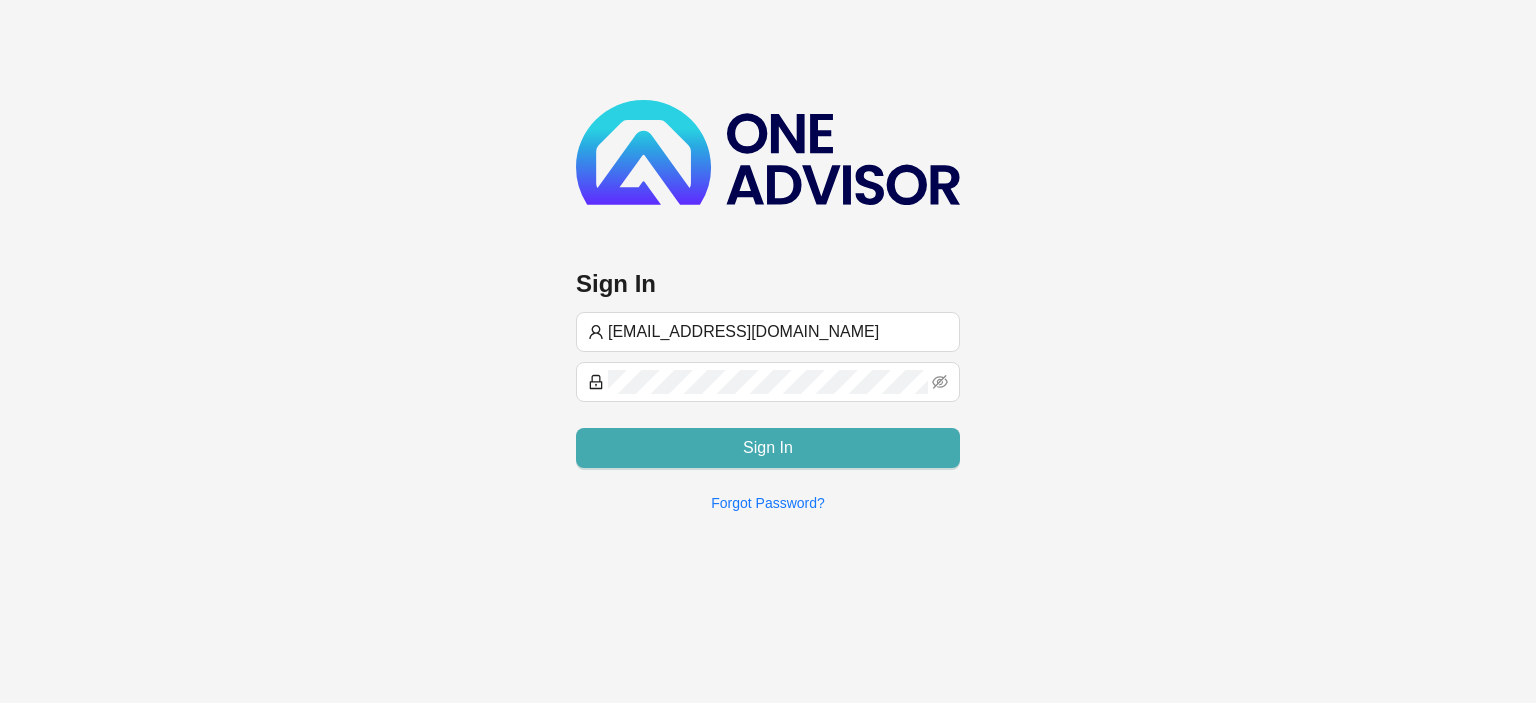 type on "[EMAIL_ADDRESS][DOMAIN_NAME]" 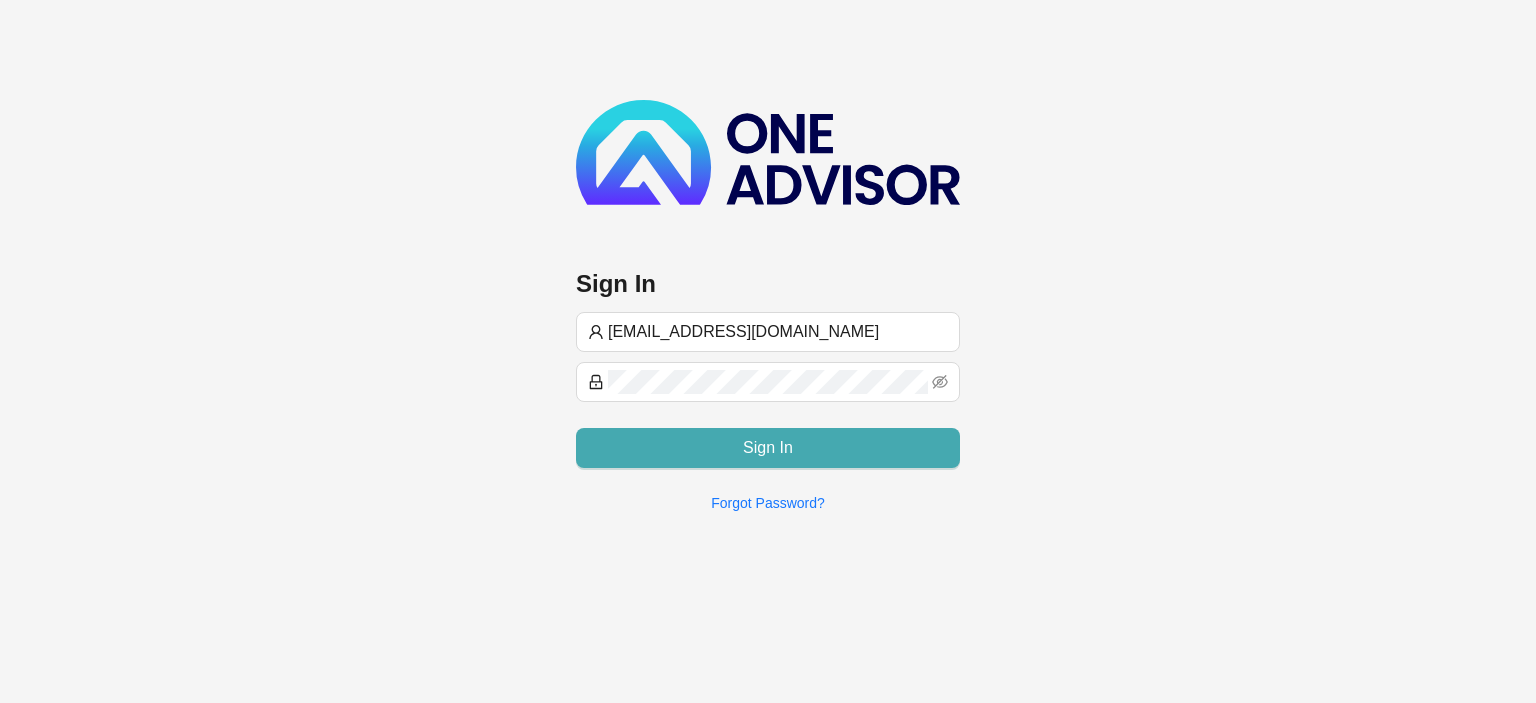 click on "Sign In" at bounding box center [768, 448] 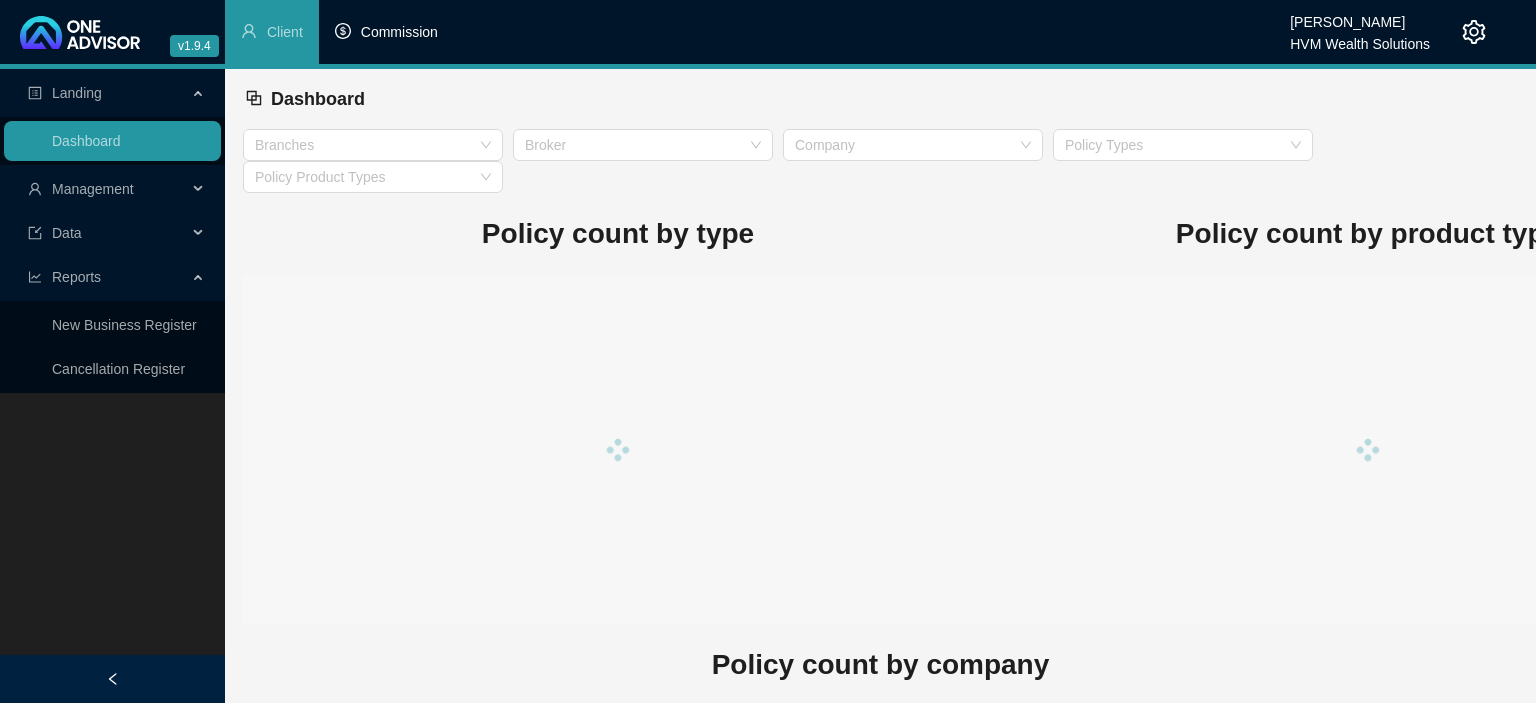 click on "Commission" at bounding box center [399, 32] 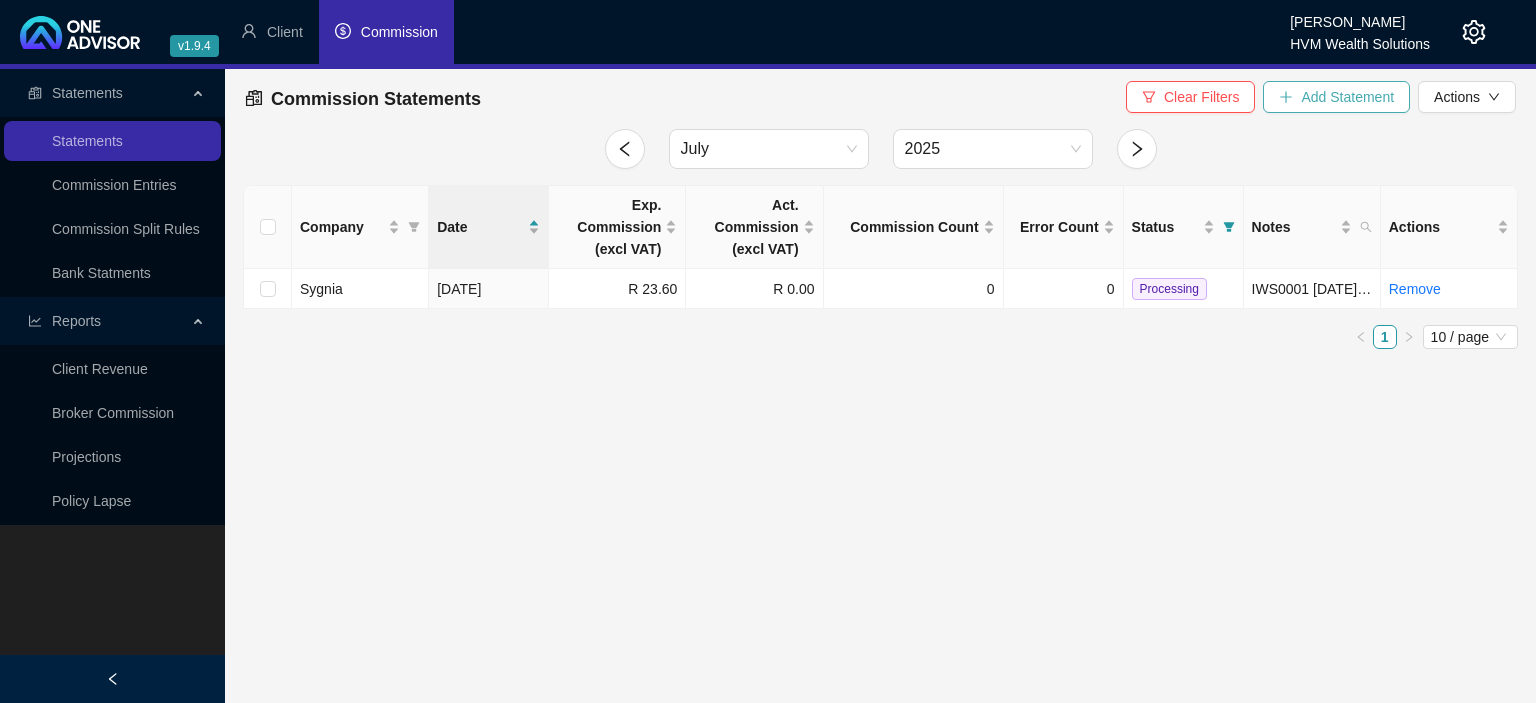 click on "Add Statement" at bounding box center (1336, 97) 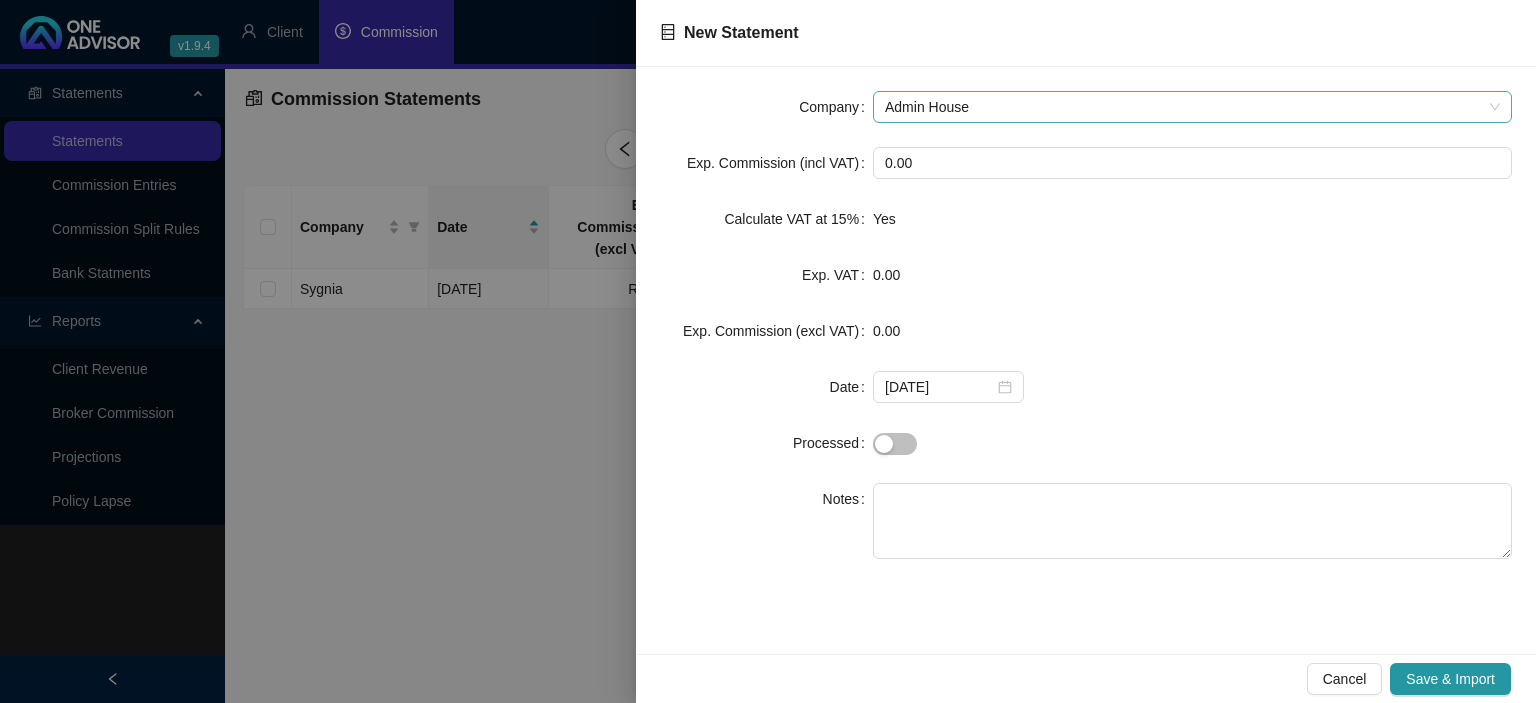 click on "Admin House" at bounding box center [1192, 107] 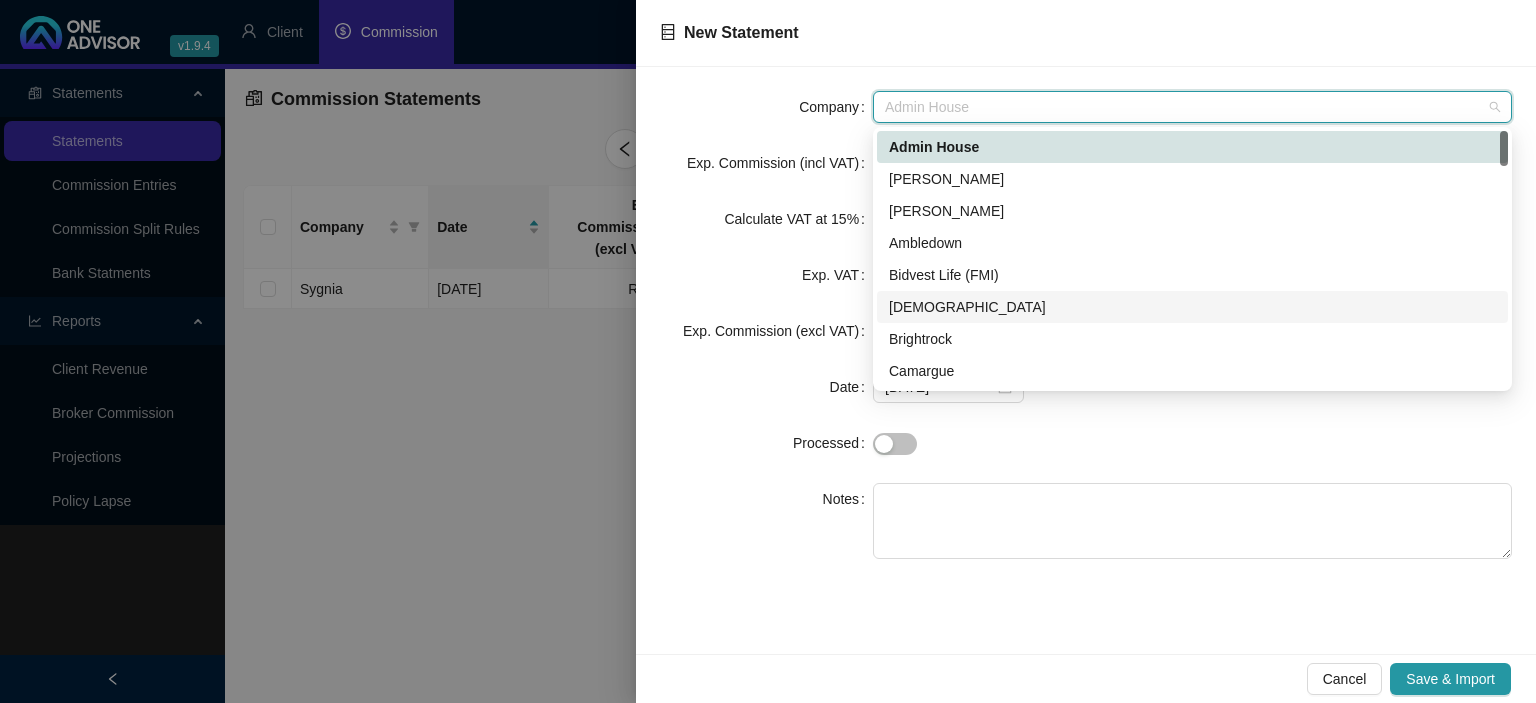 click on "[DEMOGRAPHIC_DATA]" at bounding box center (1192, 307) 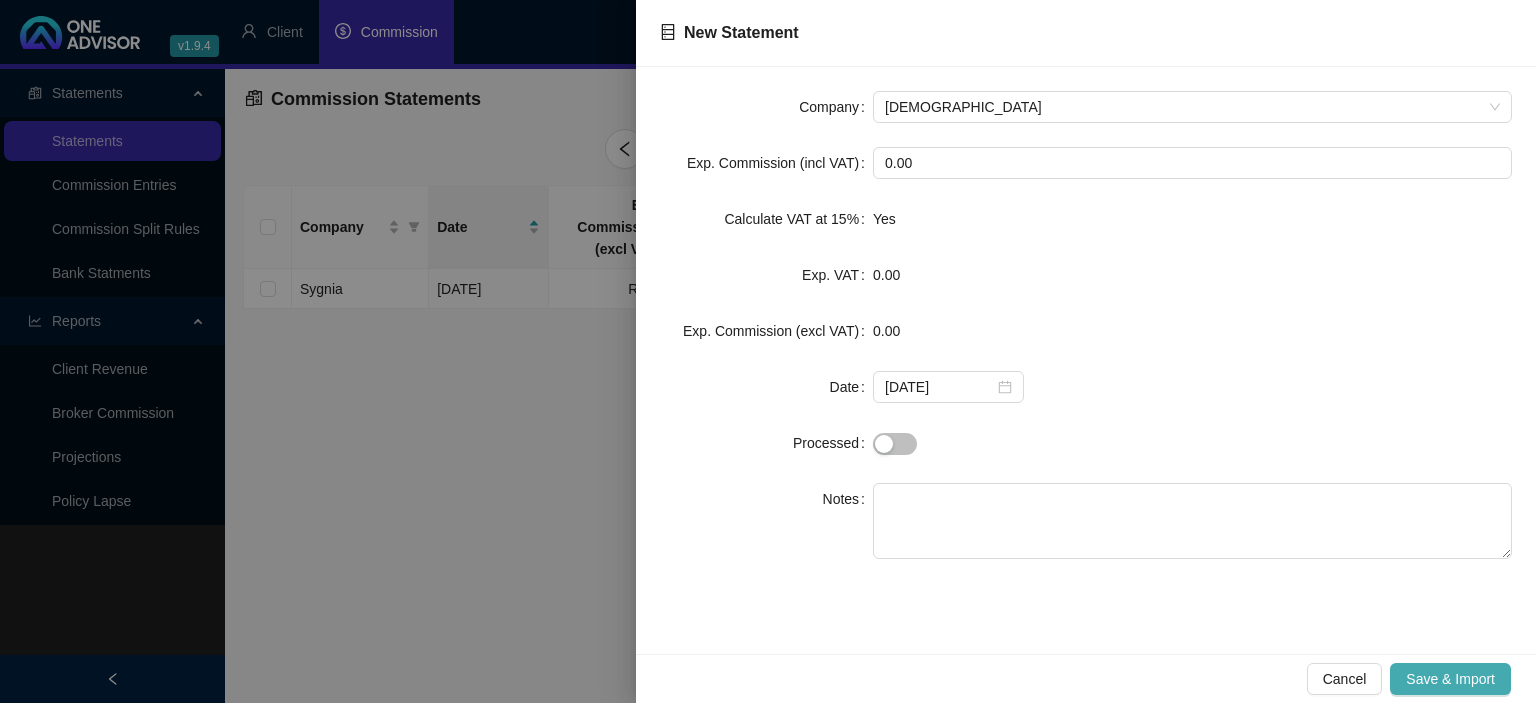 click on "Save & Import" at bounding box center [1450, 679] 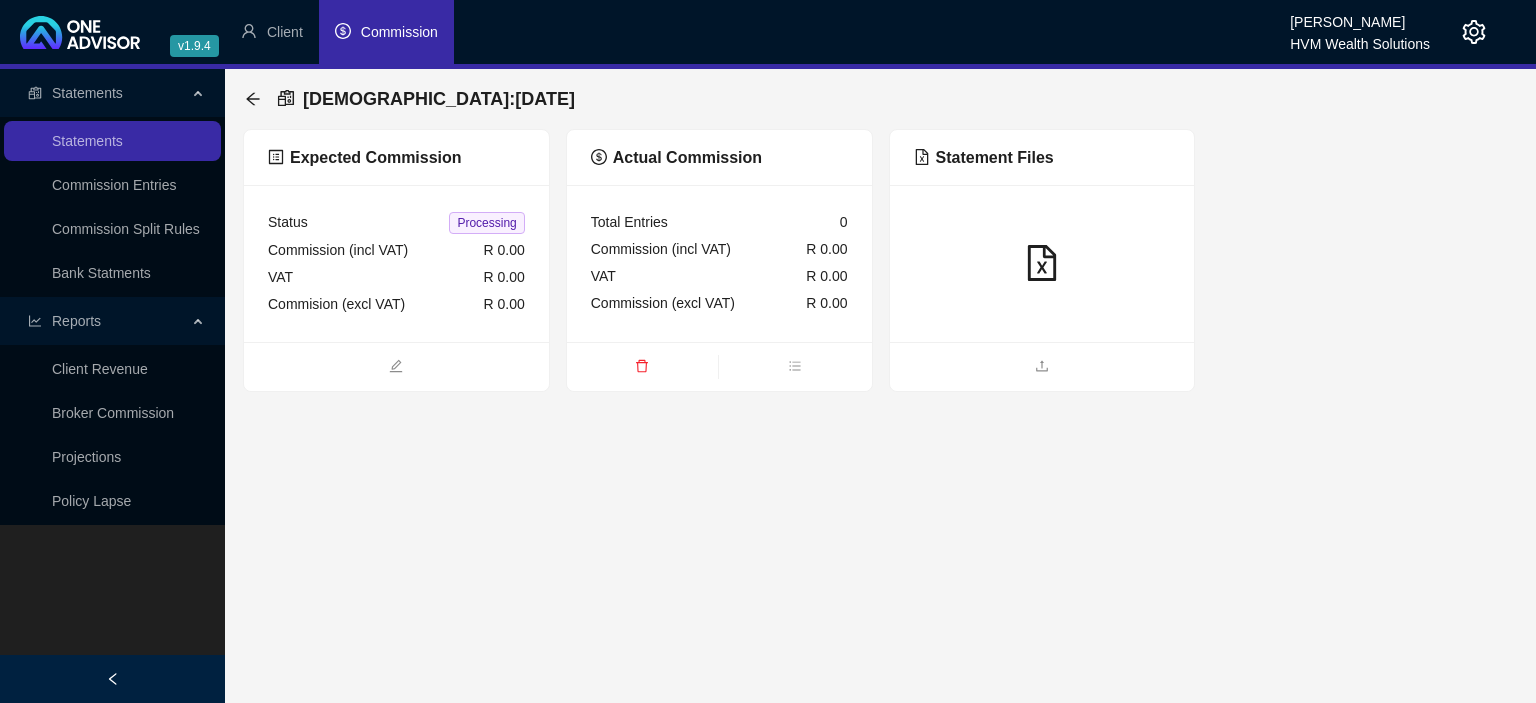 click at bounding box center (1042, 366) 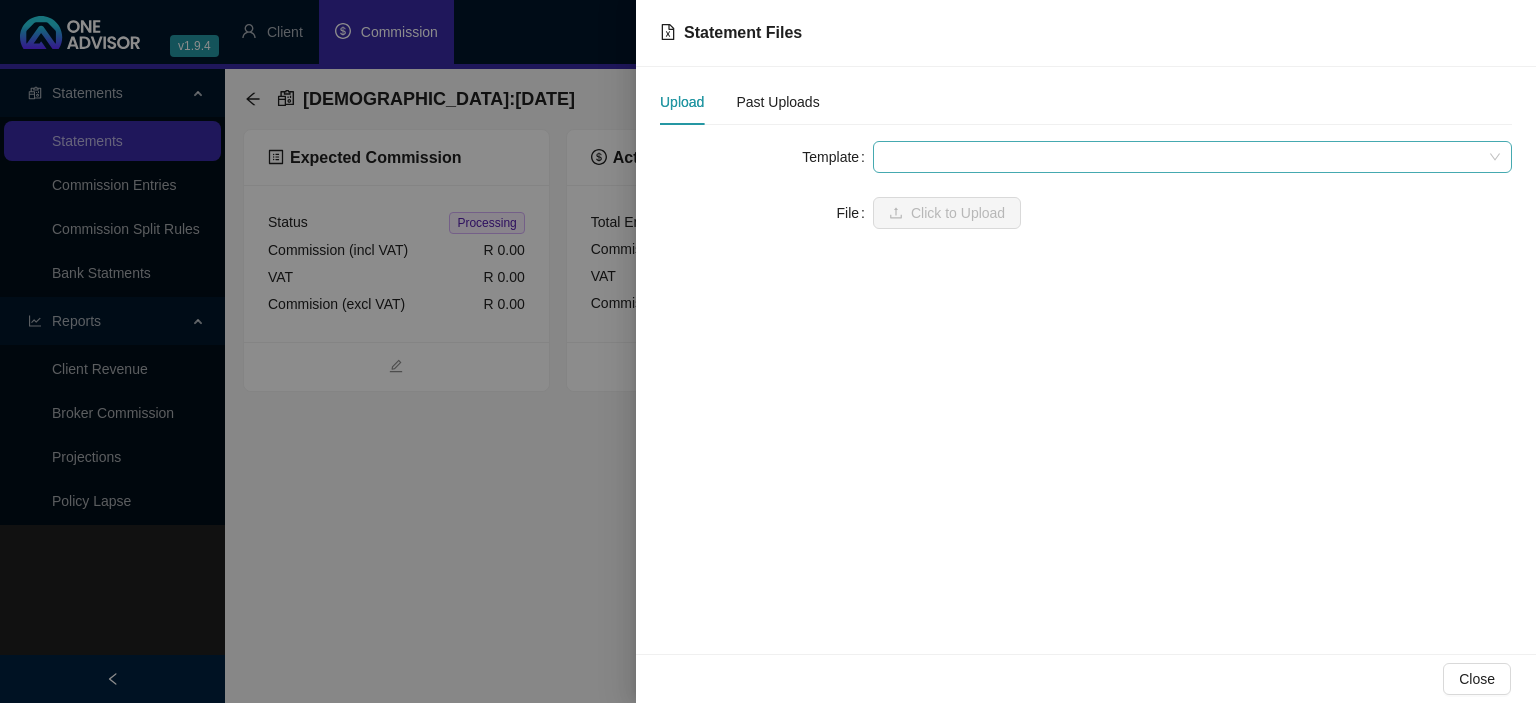 click at bounding box center [1192, 157] 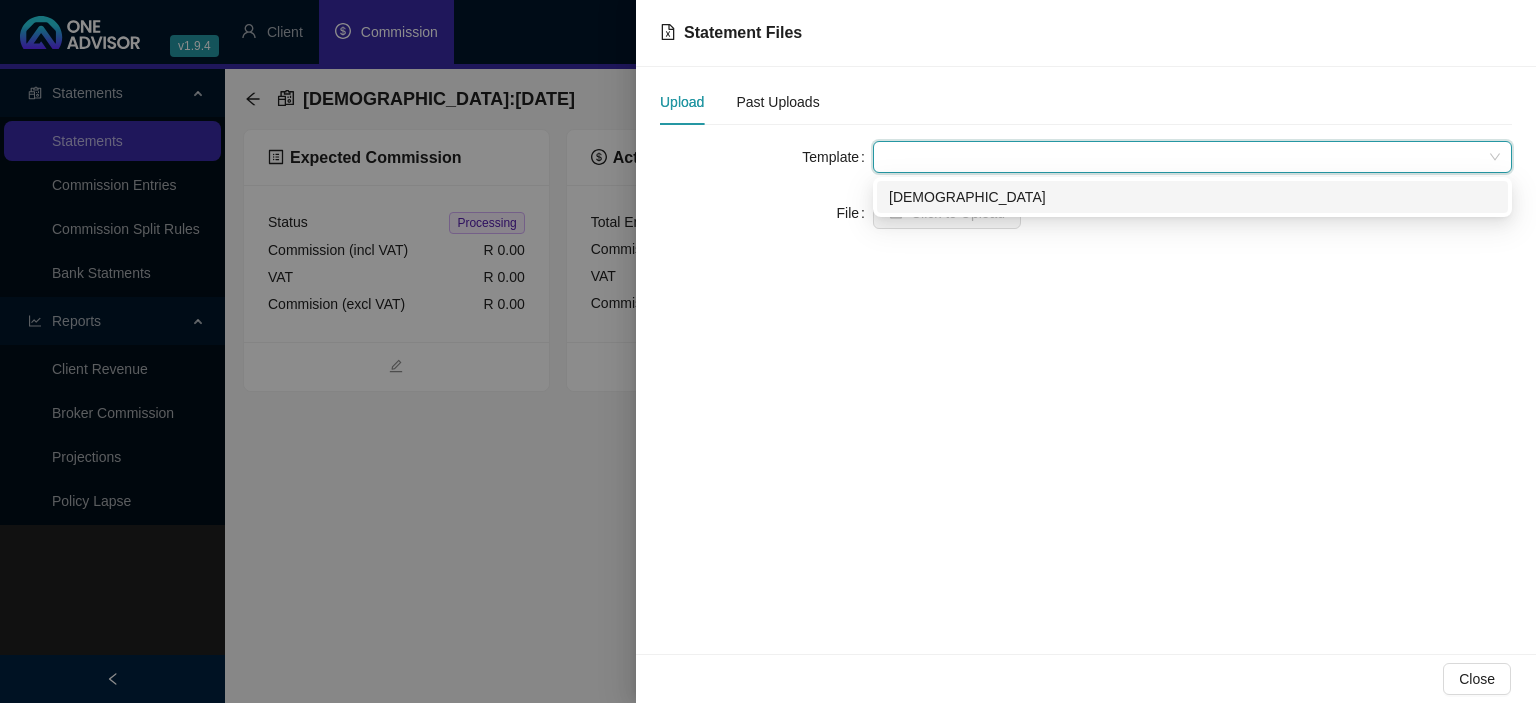 click on "[DEMOGRAPHIC_DATA]" at bounding box center [1192, 197] 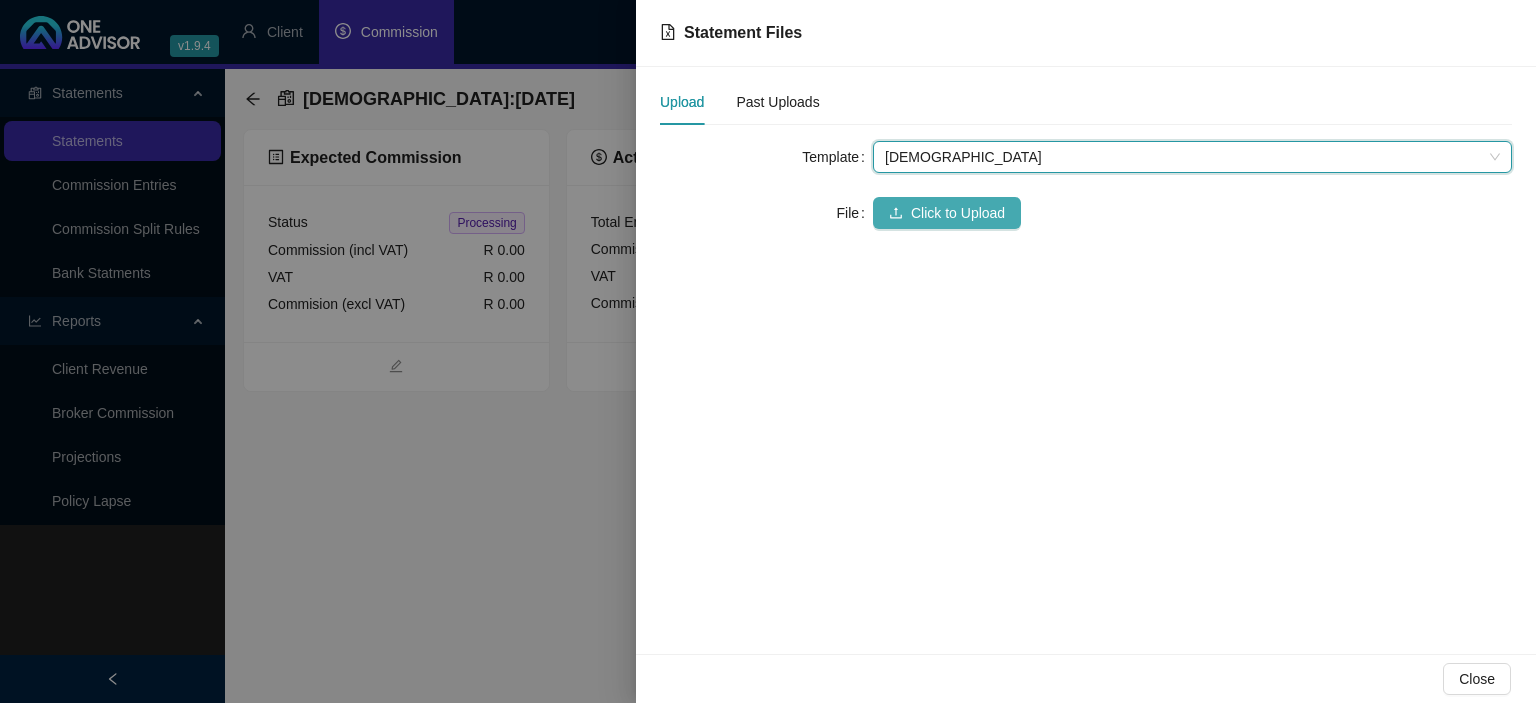 click on "Click to Upload" at bounding box center [958, 213] 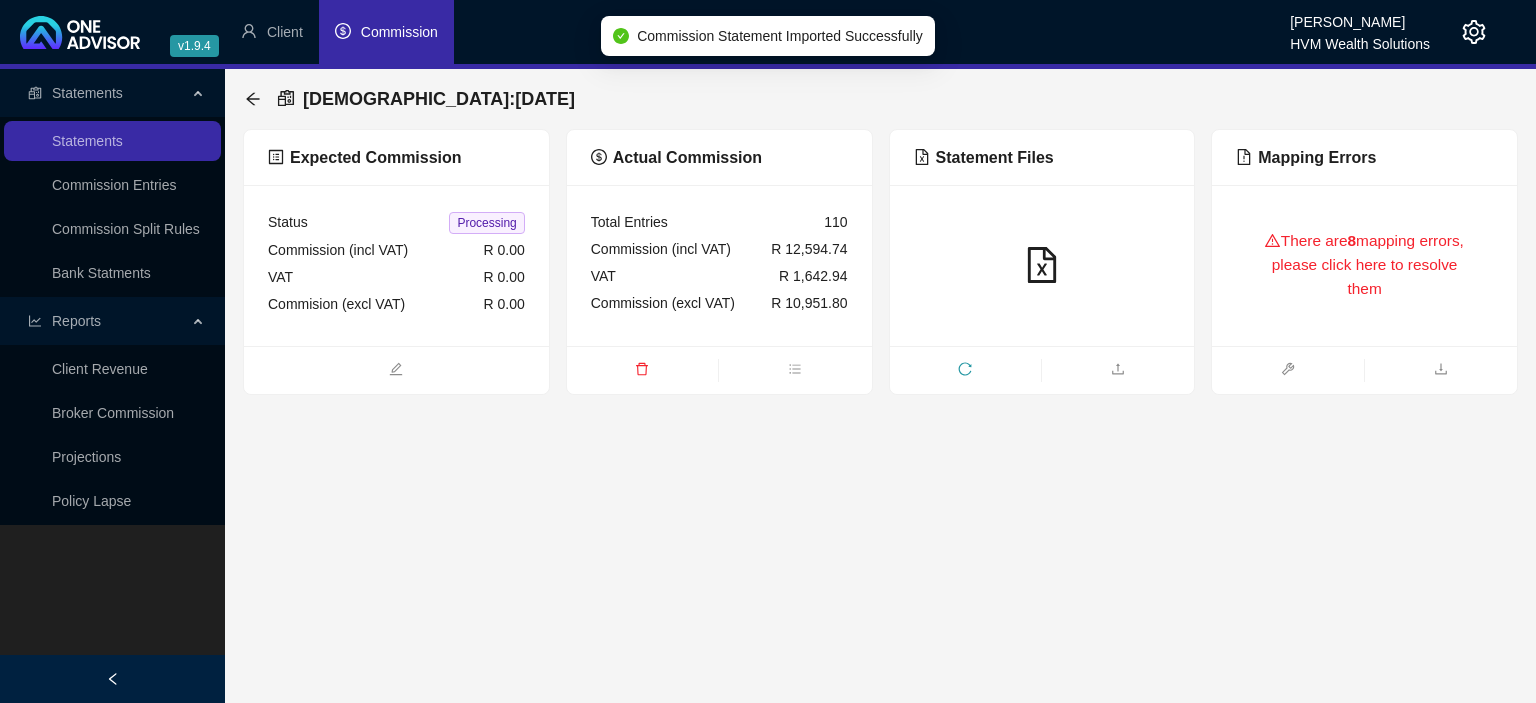 click on "There are  8  mapping errors, please click here to resolve them" at bounding box center (1364, 265) 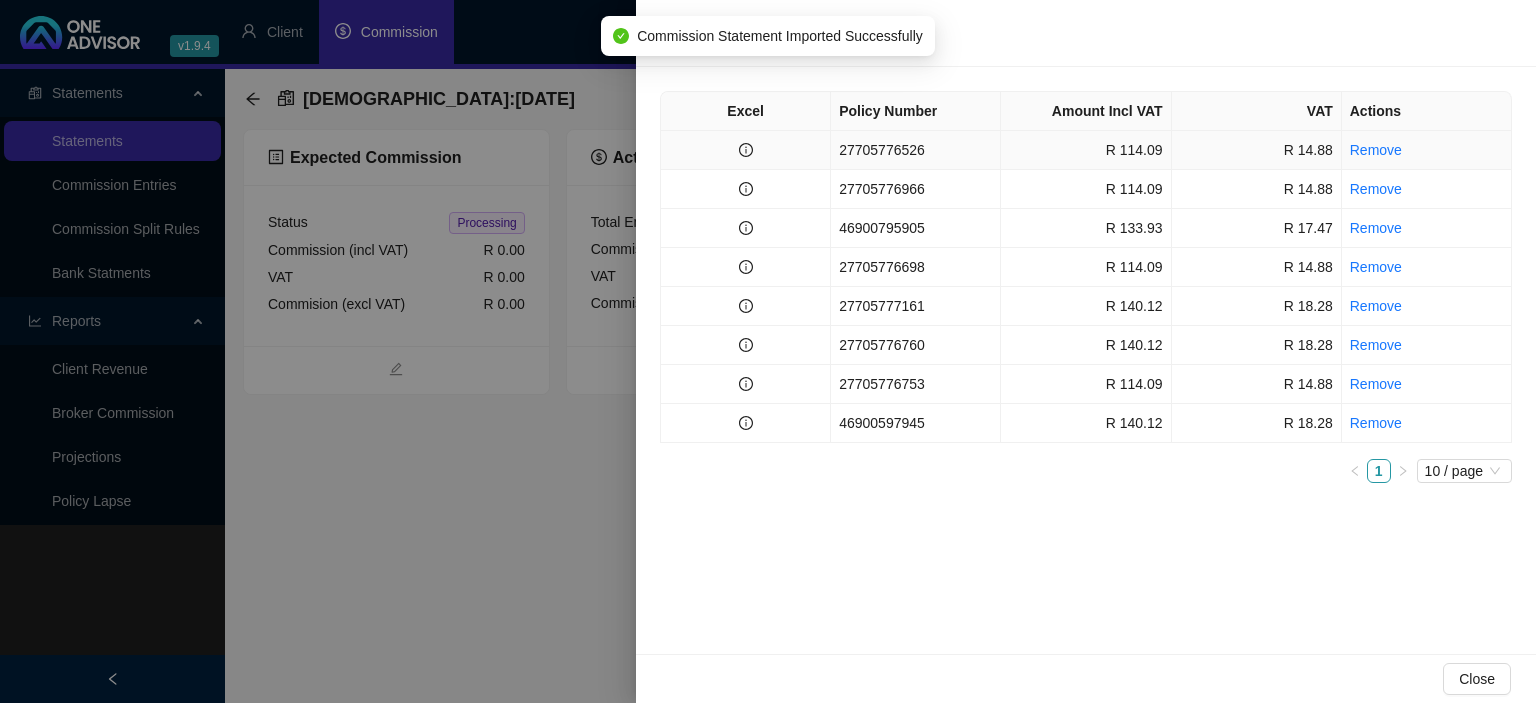 click on "27705776526" at bounding box center (916, 150) 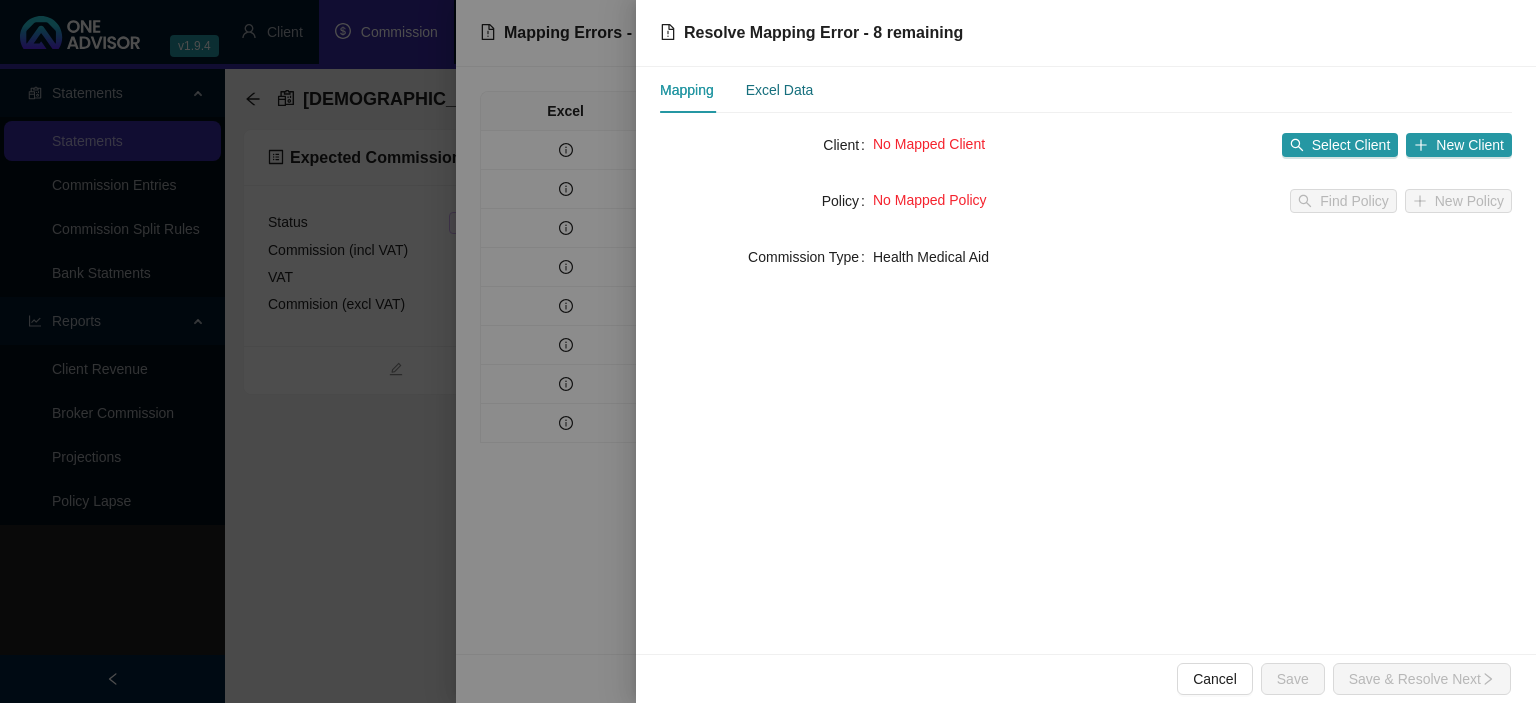 click on "Excel Data" at bounding box center [780, 90] 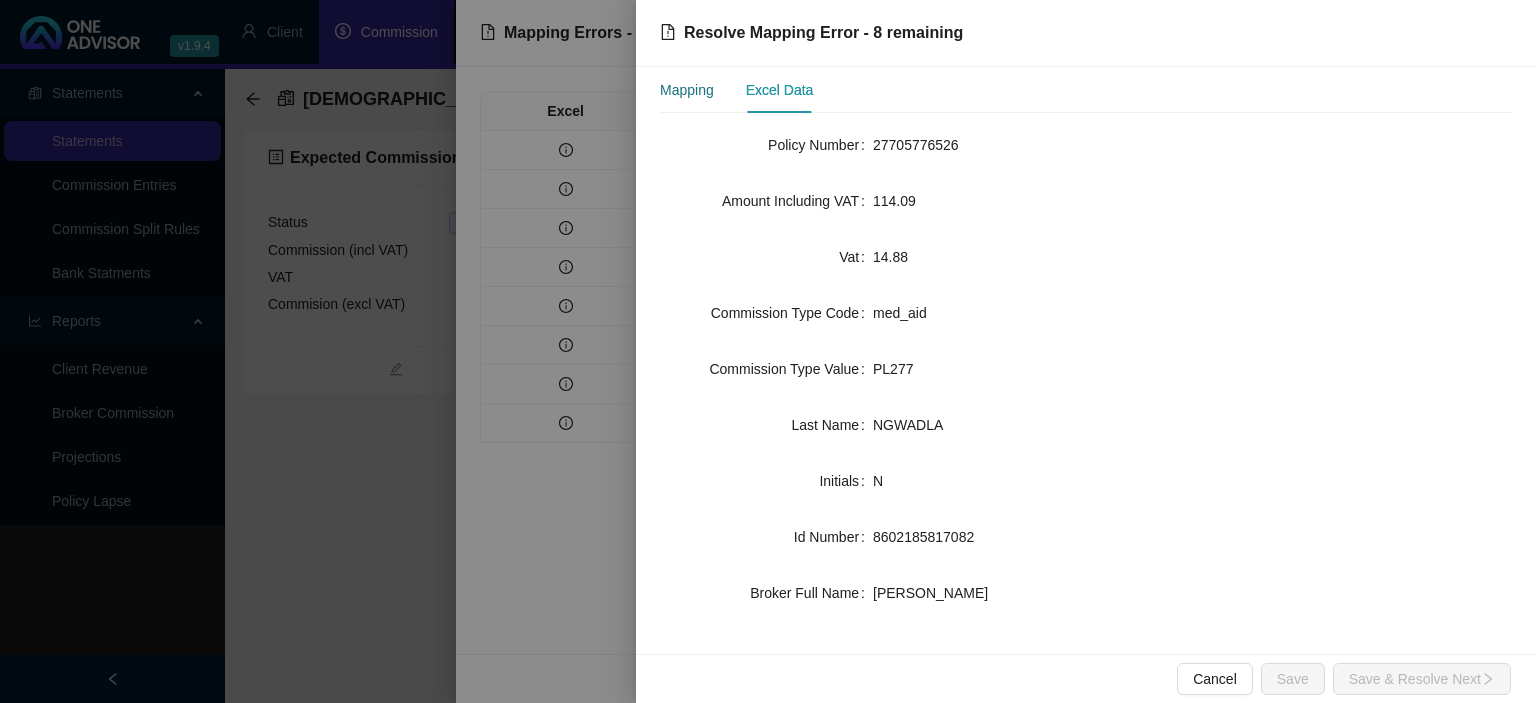 click on "Mapping" at bounding box center (687, 90) 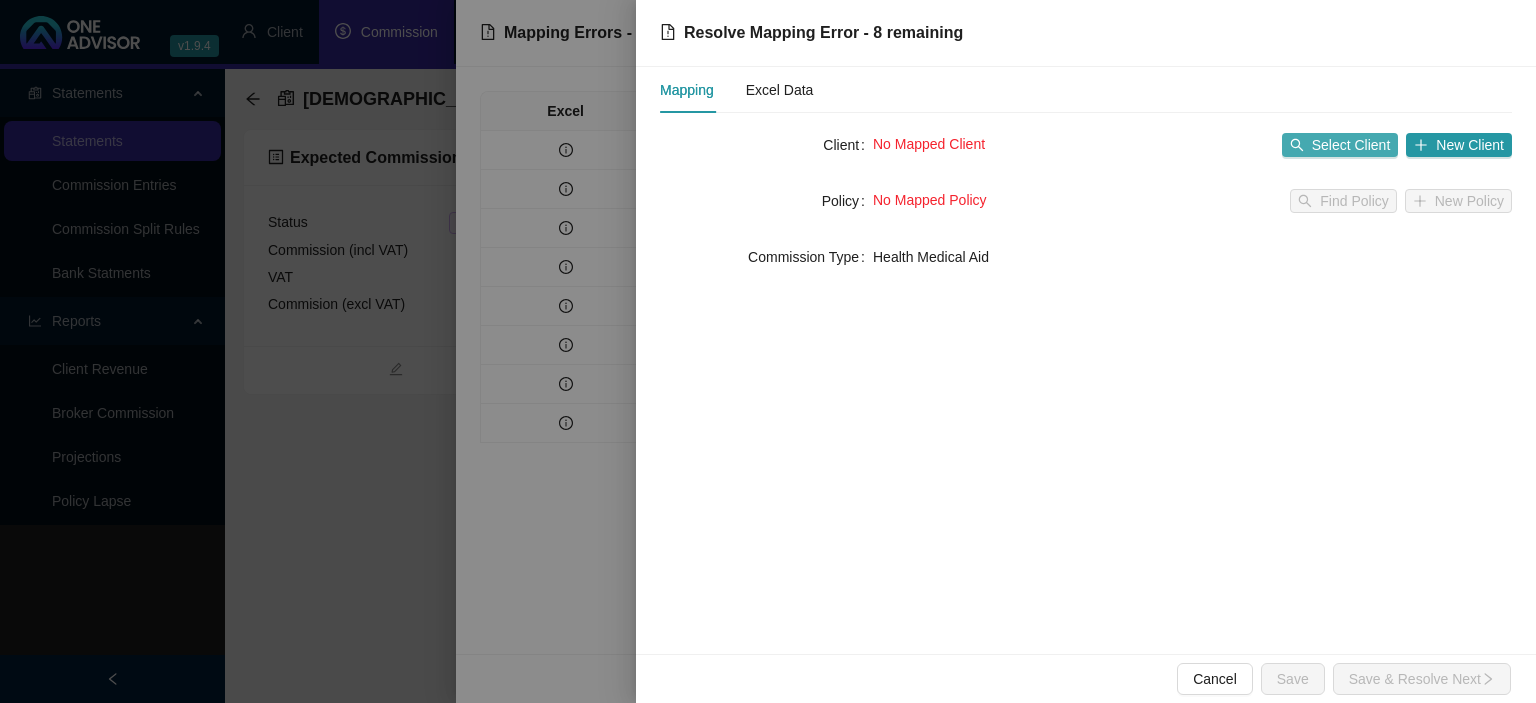 click on "Select Client" at bounding box center [1351, 145] 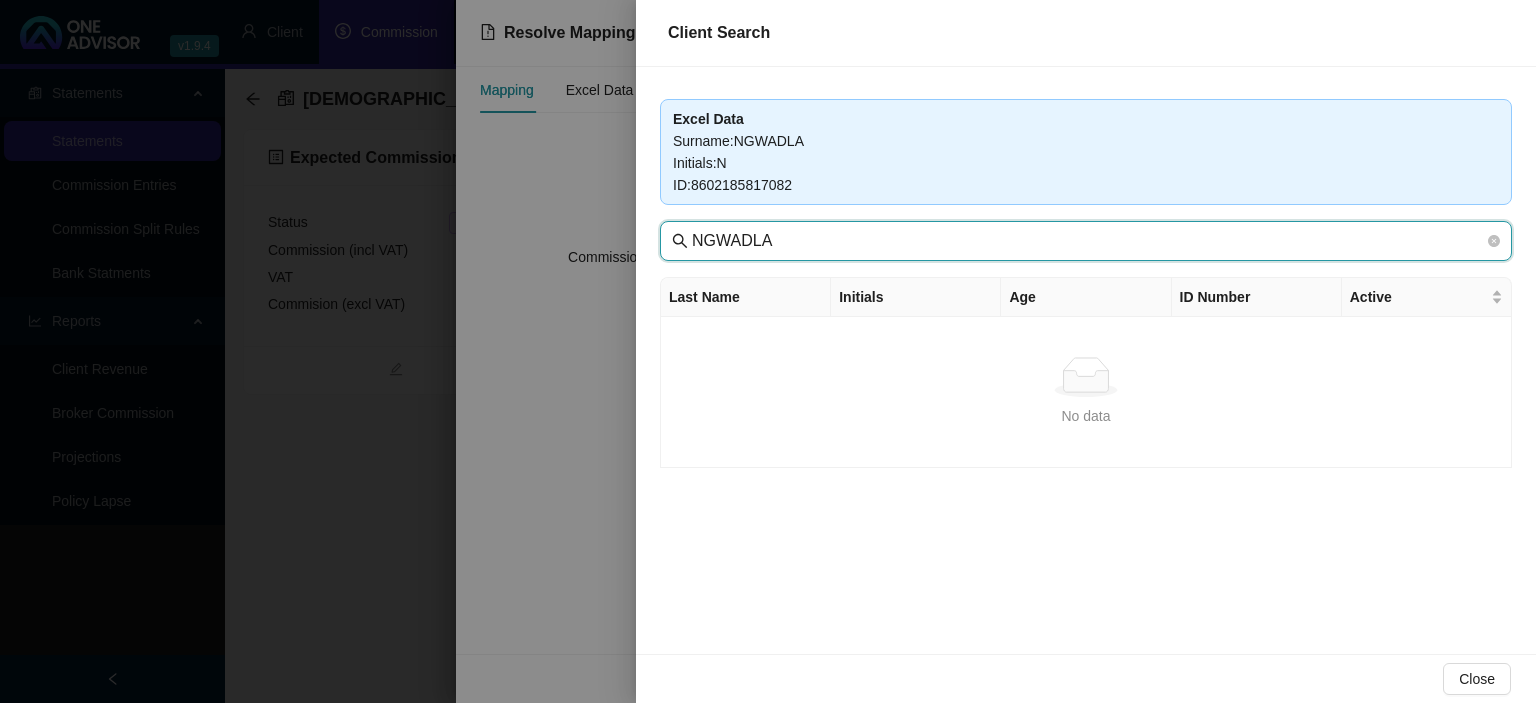 click on "NGWADLA" at bounding box center [1088, 241] 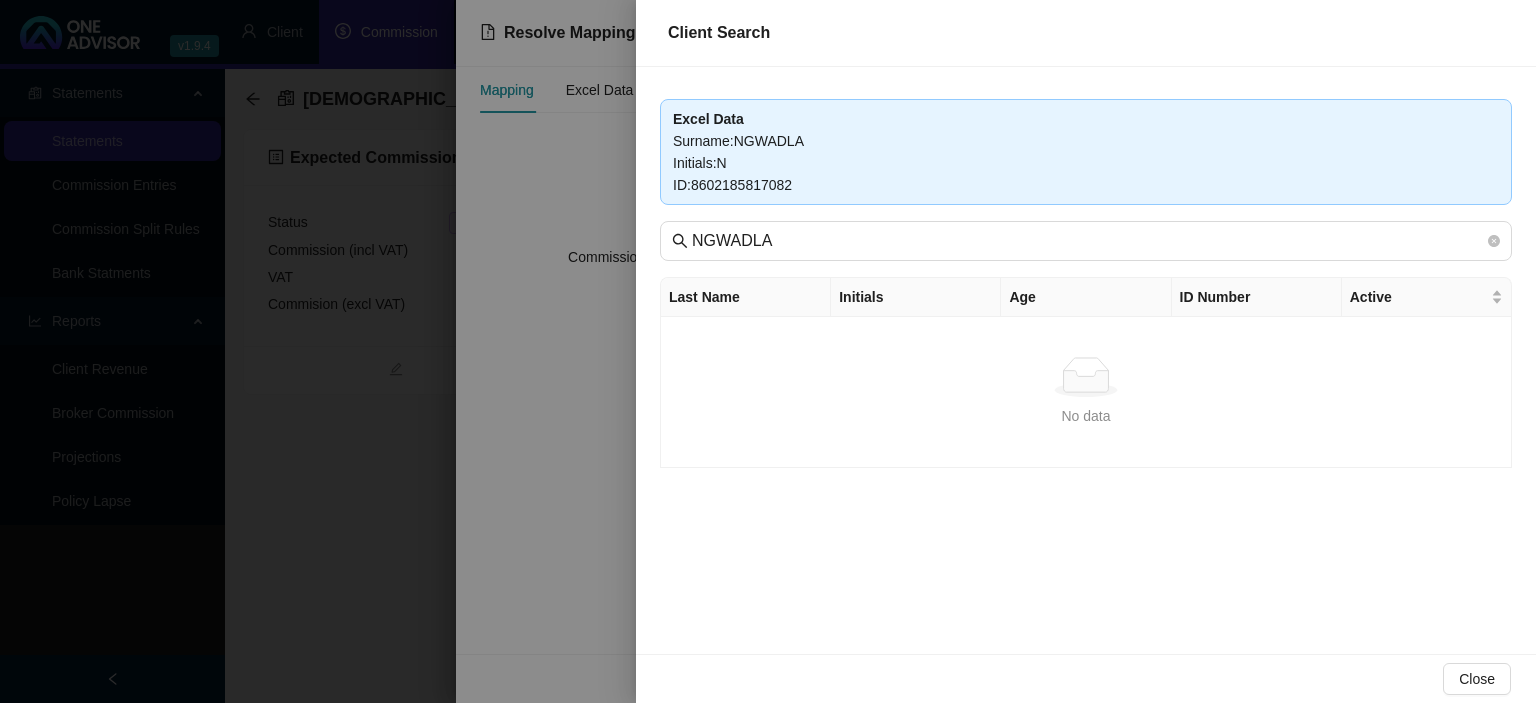 click at bounding box center [768, 351] 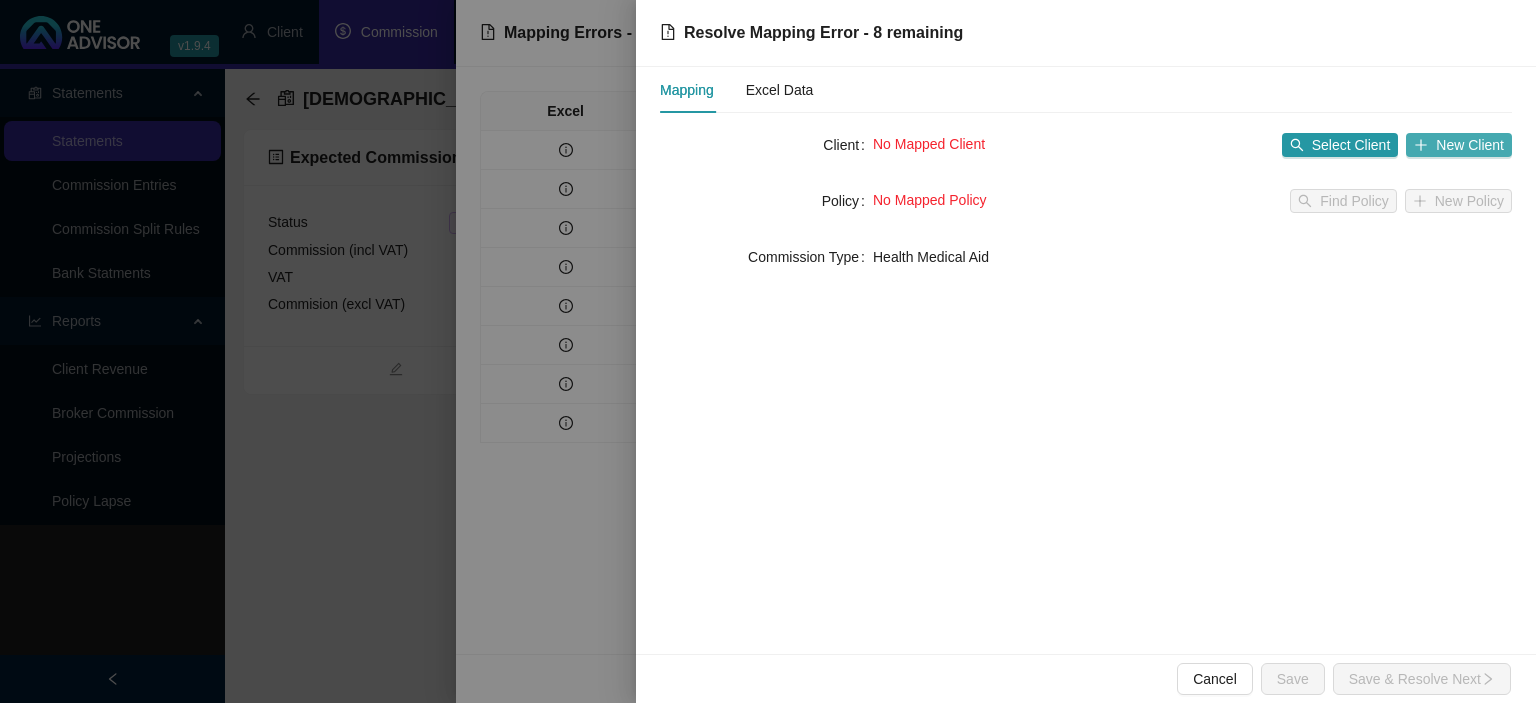 click on "New Client" at bounding box center (1459, 145) 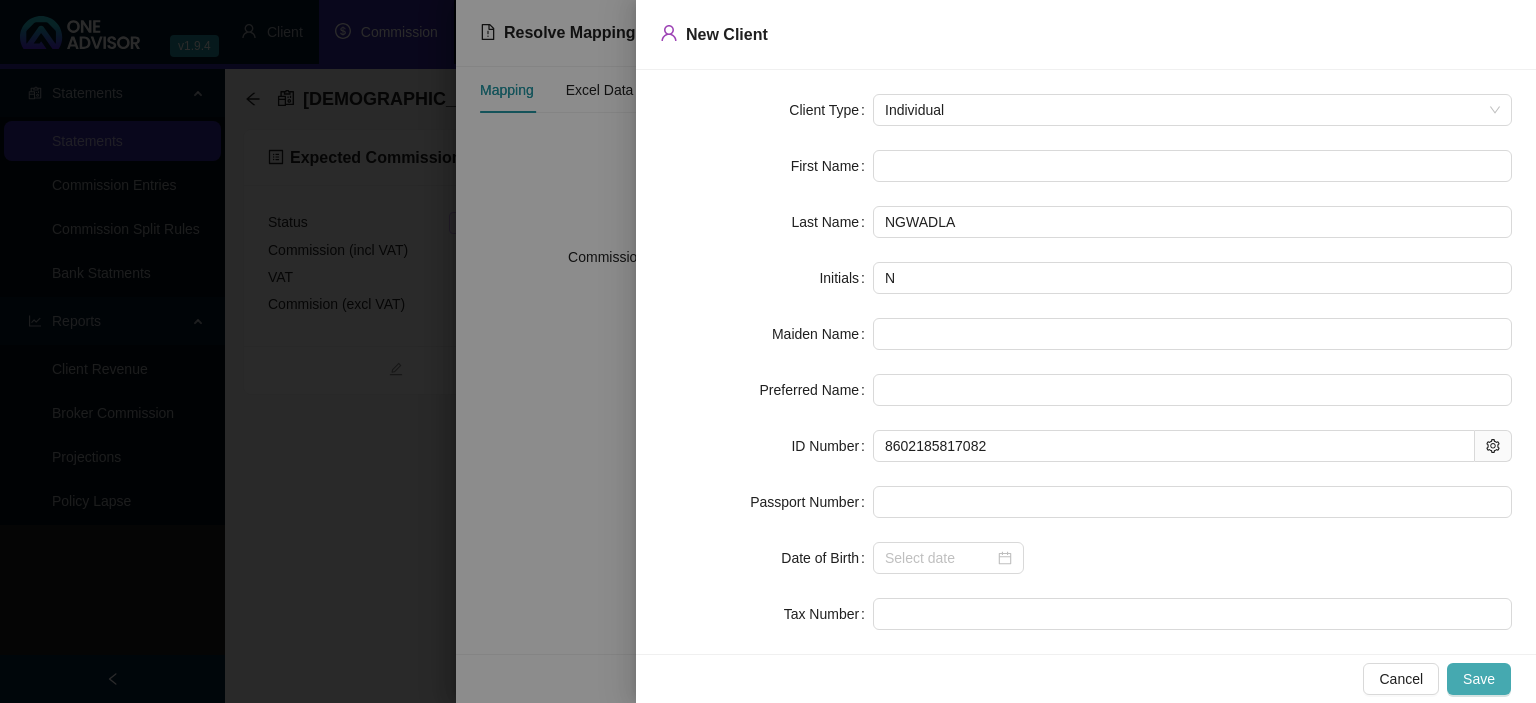 click on "Save" at bounding box center (1479, 679) 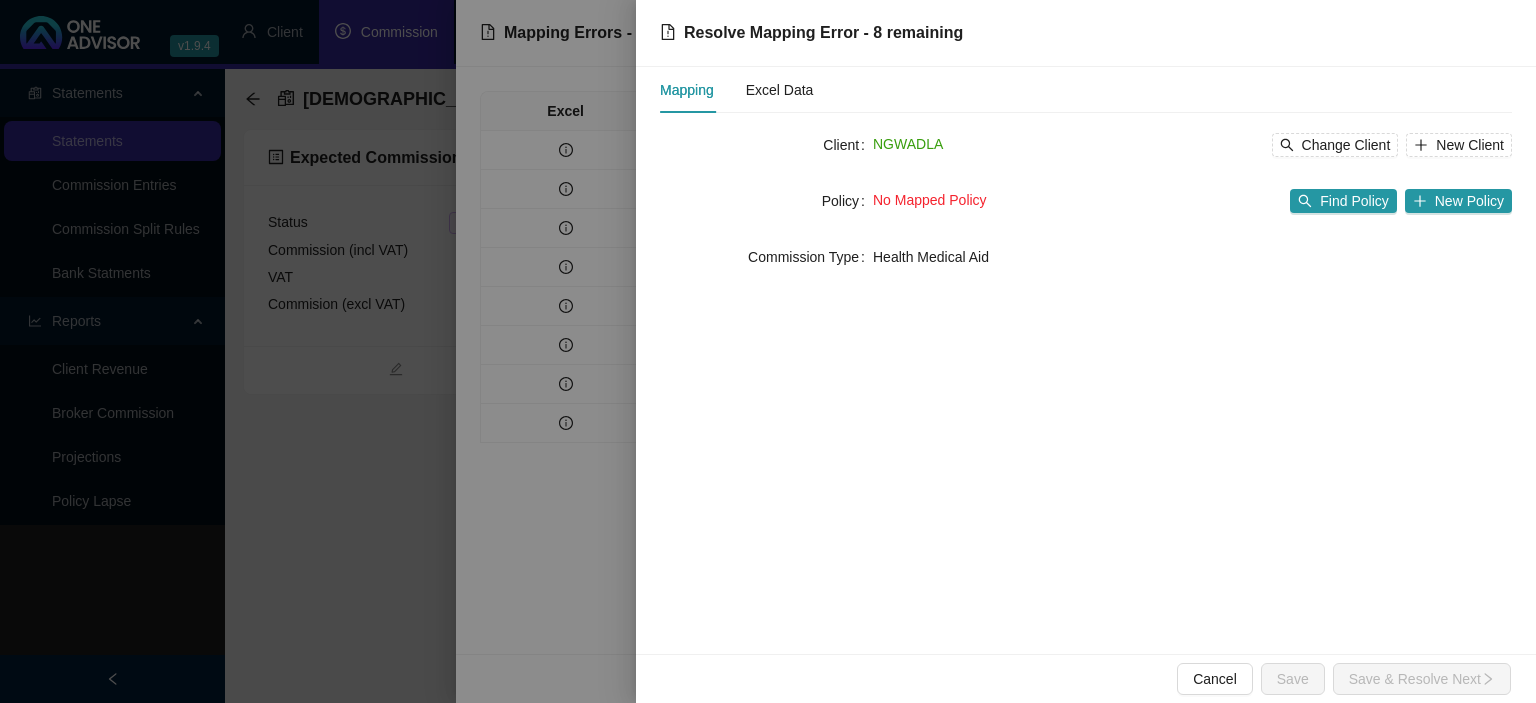 click on "Client  NGWADLA Change Client New Client Policy No Mapped Policy Find Policy New Policy Commission Type Health Medical Aid" at bounding box center [1086, 201] 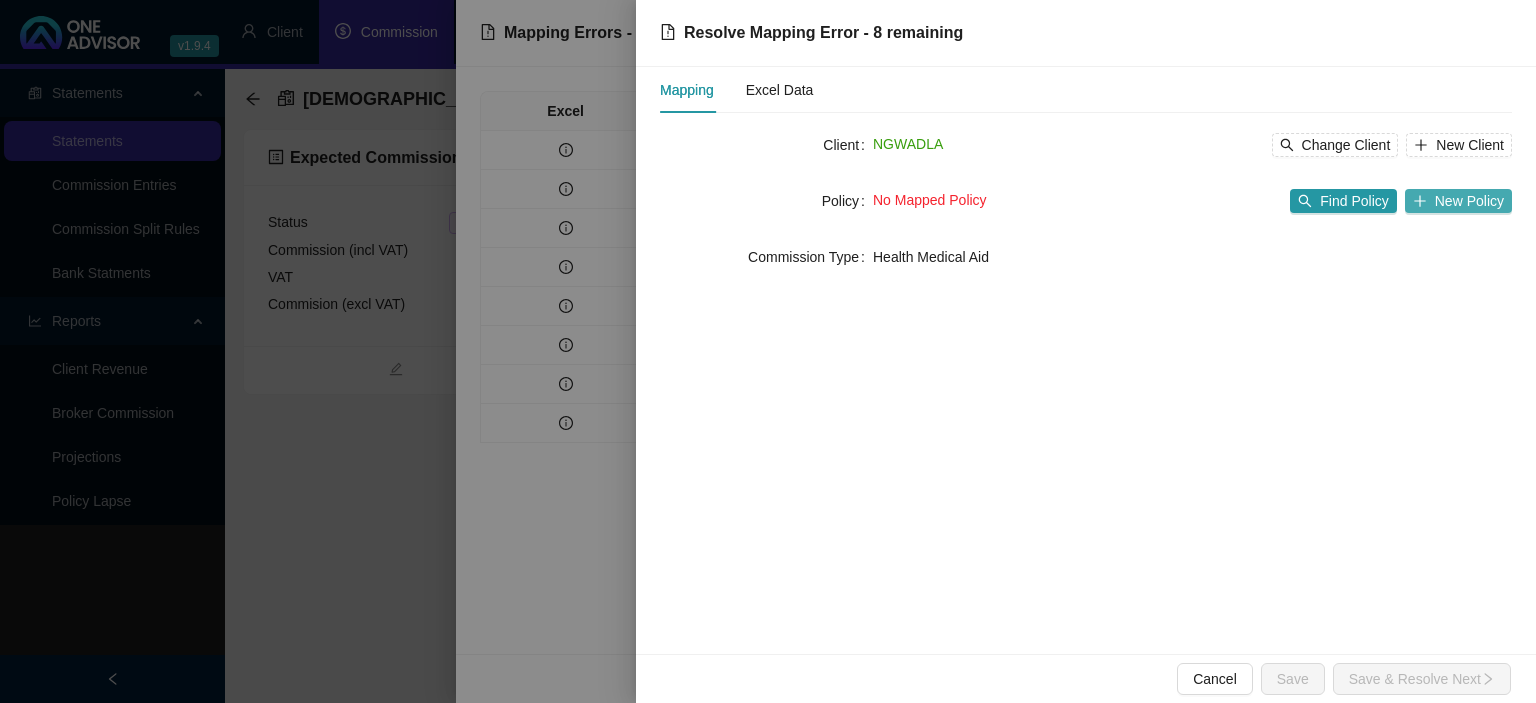 click on "New Policy" at bounding box center [1458, 201] 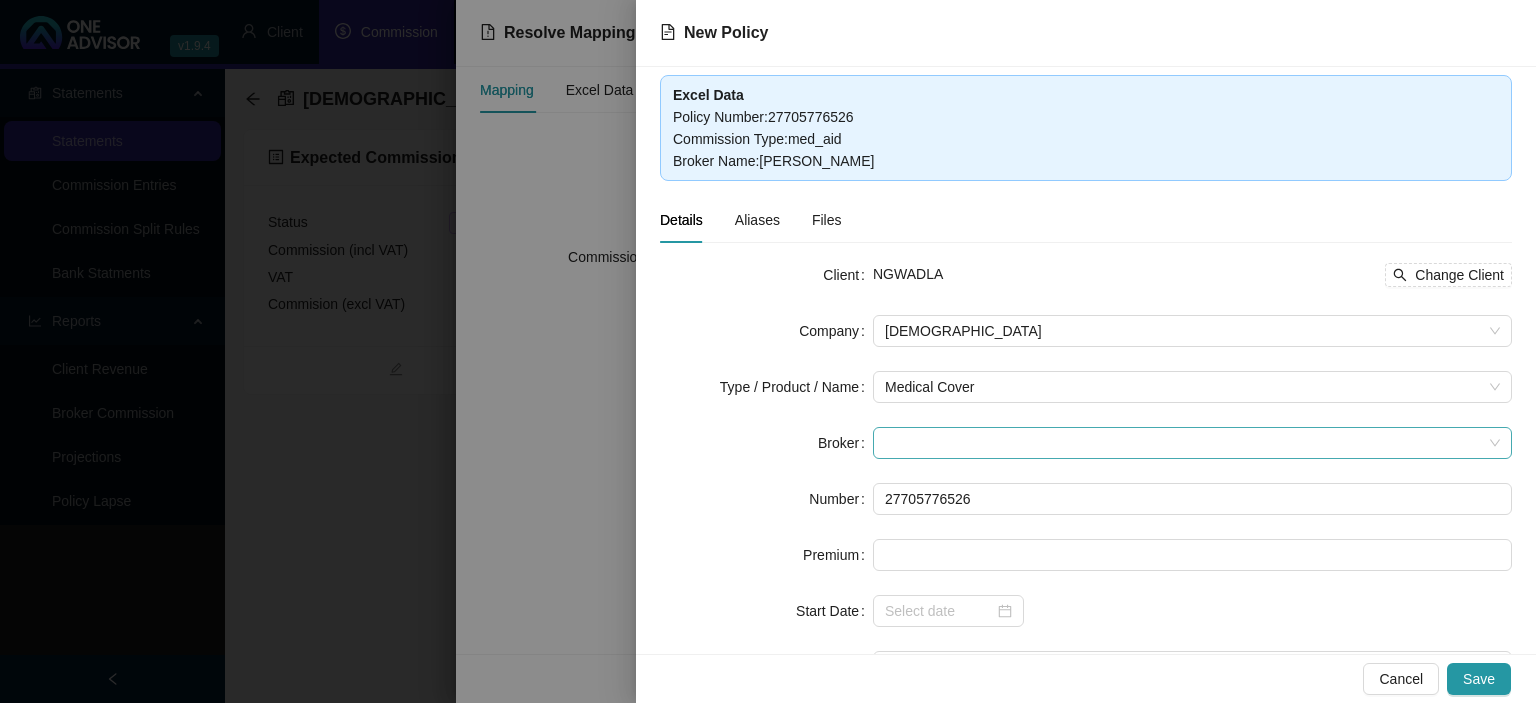 click at bounding box center (1192, 443) 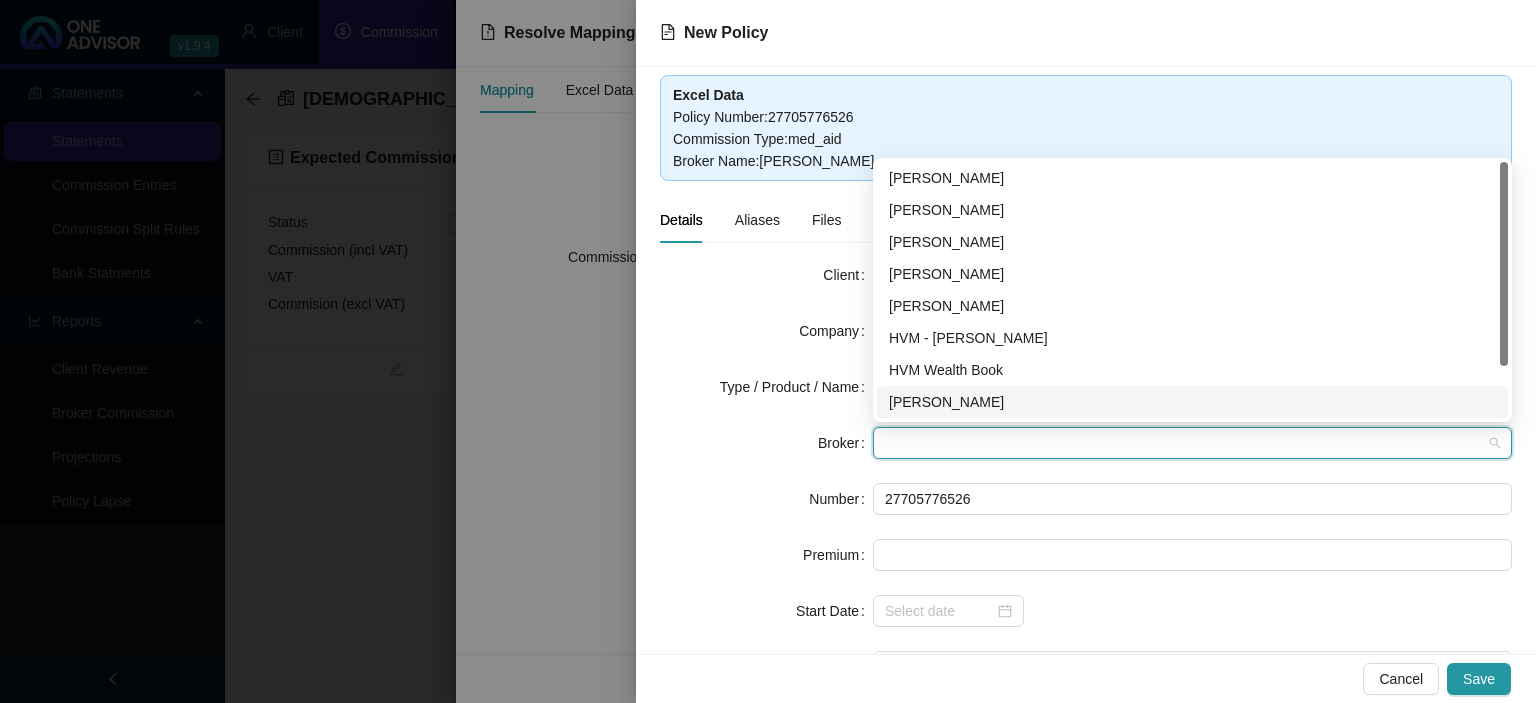 click on "[PERSON_NAME]" at bounding box center (1192, 402) 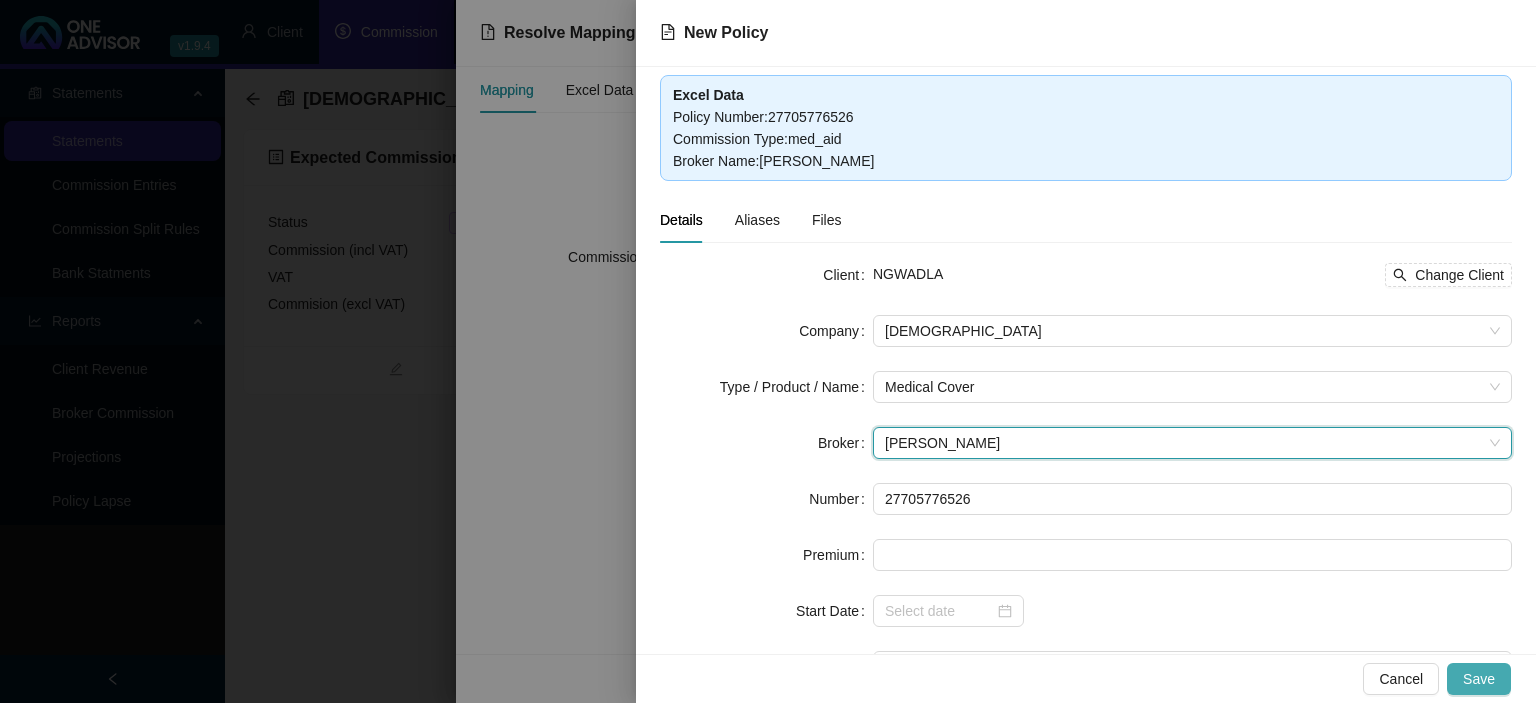 click on "Save" at bounding box center (1479, 679) 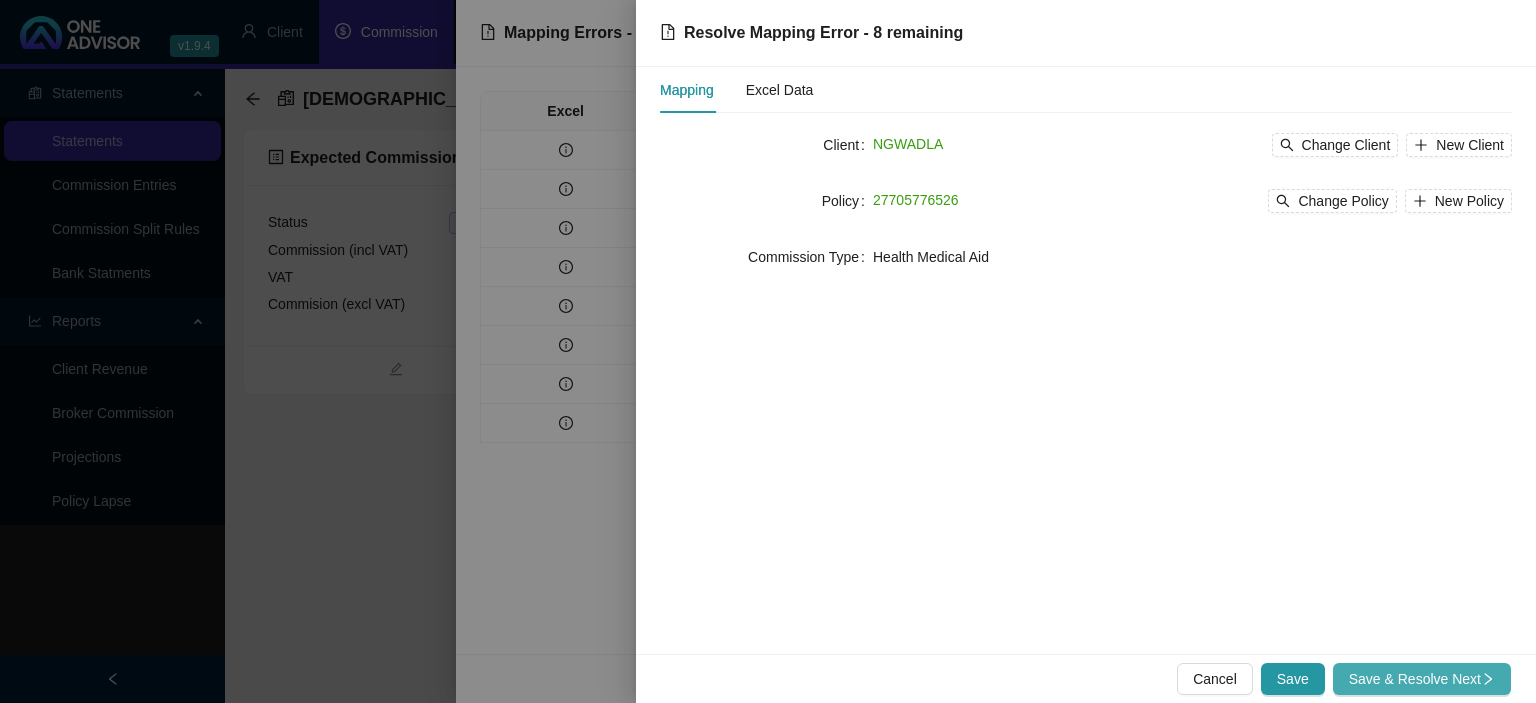 click on "Save & Resolve Next" at bounding box center (1422, 679) 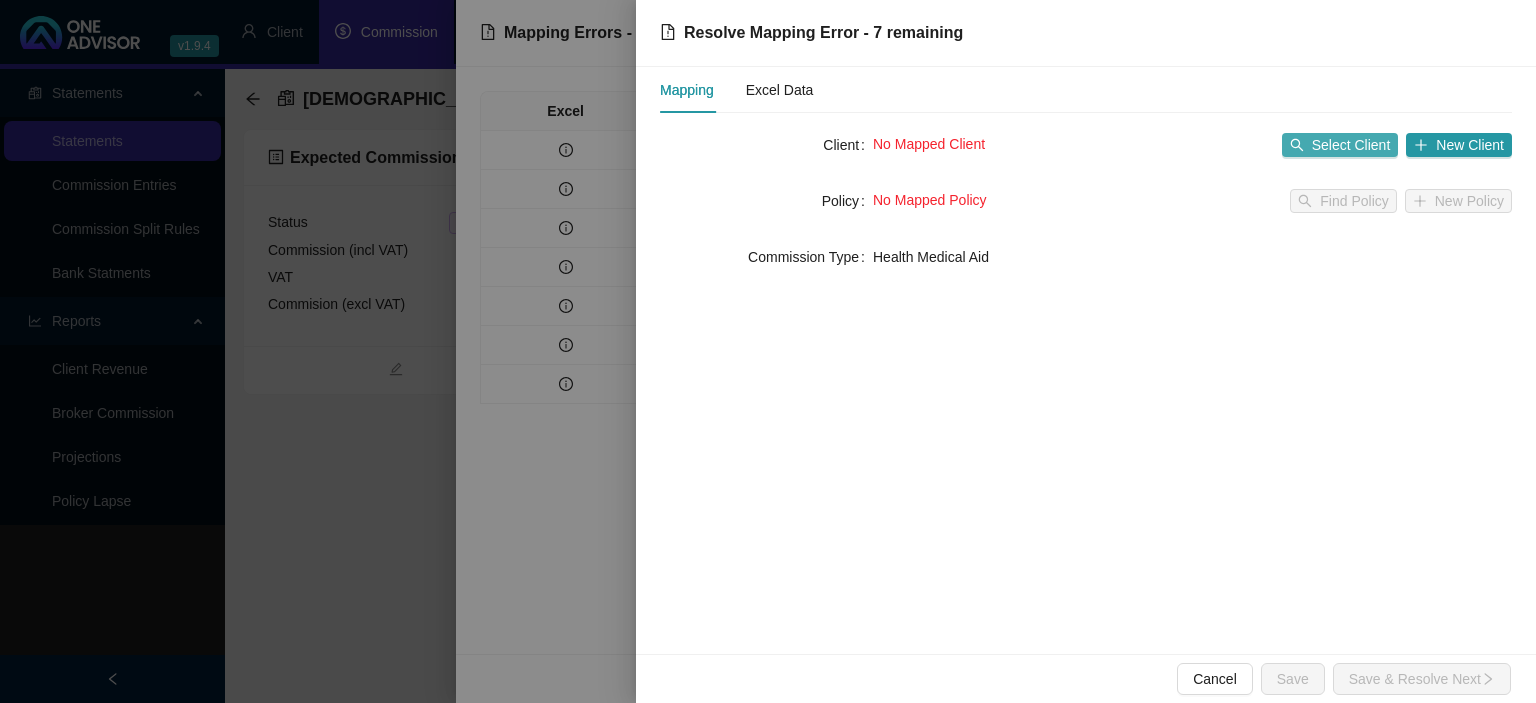 click on "Select Client" at bounding box center [1351, 145] 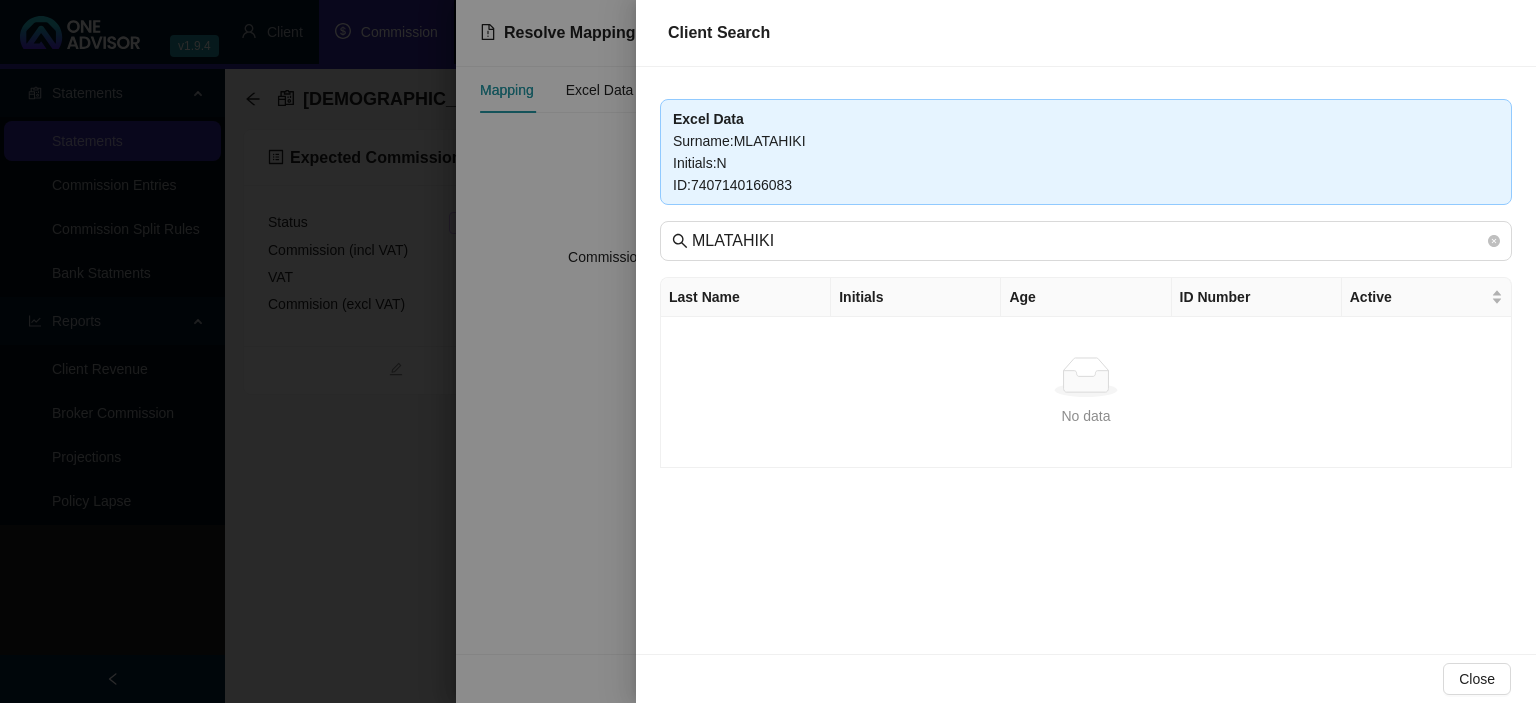 click at bounding box center [768, 351] 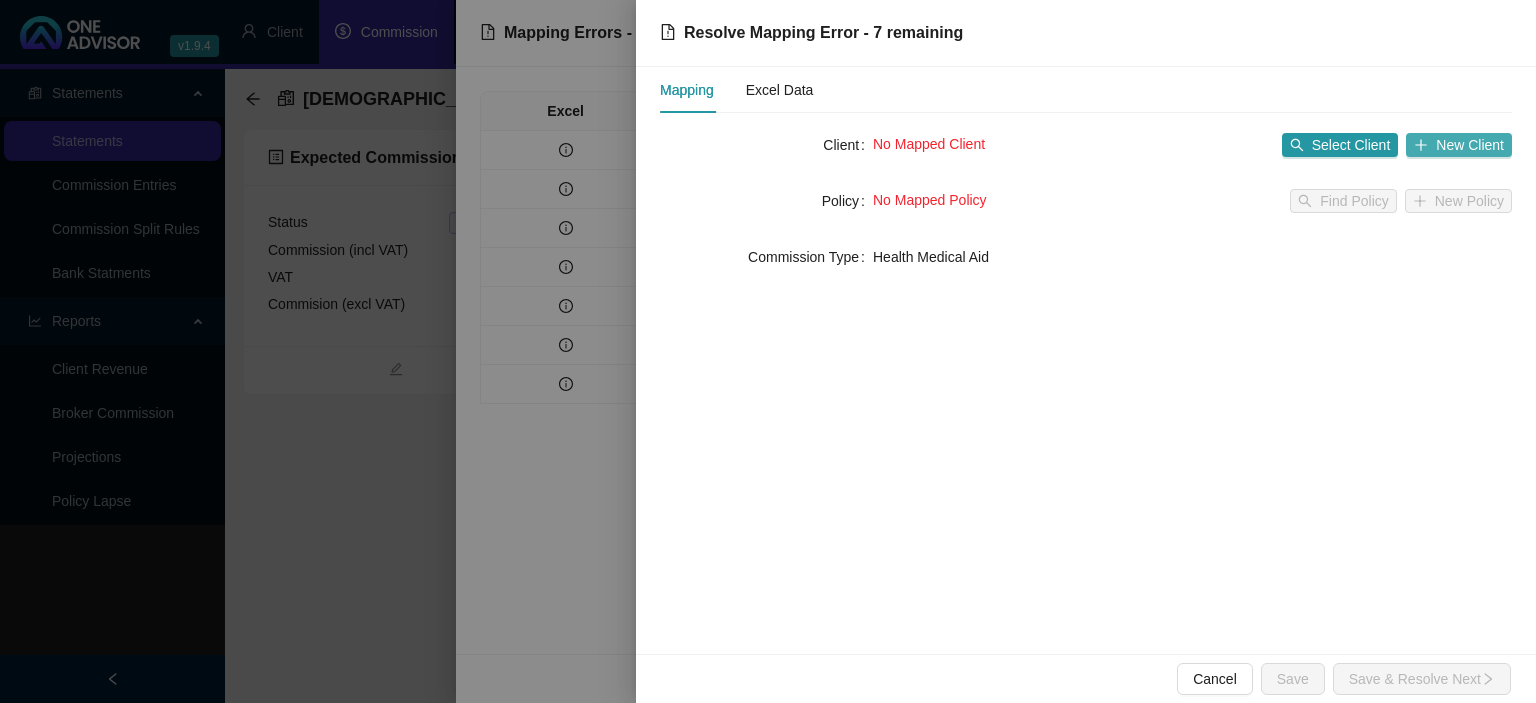 click 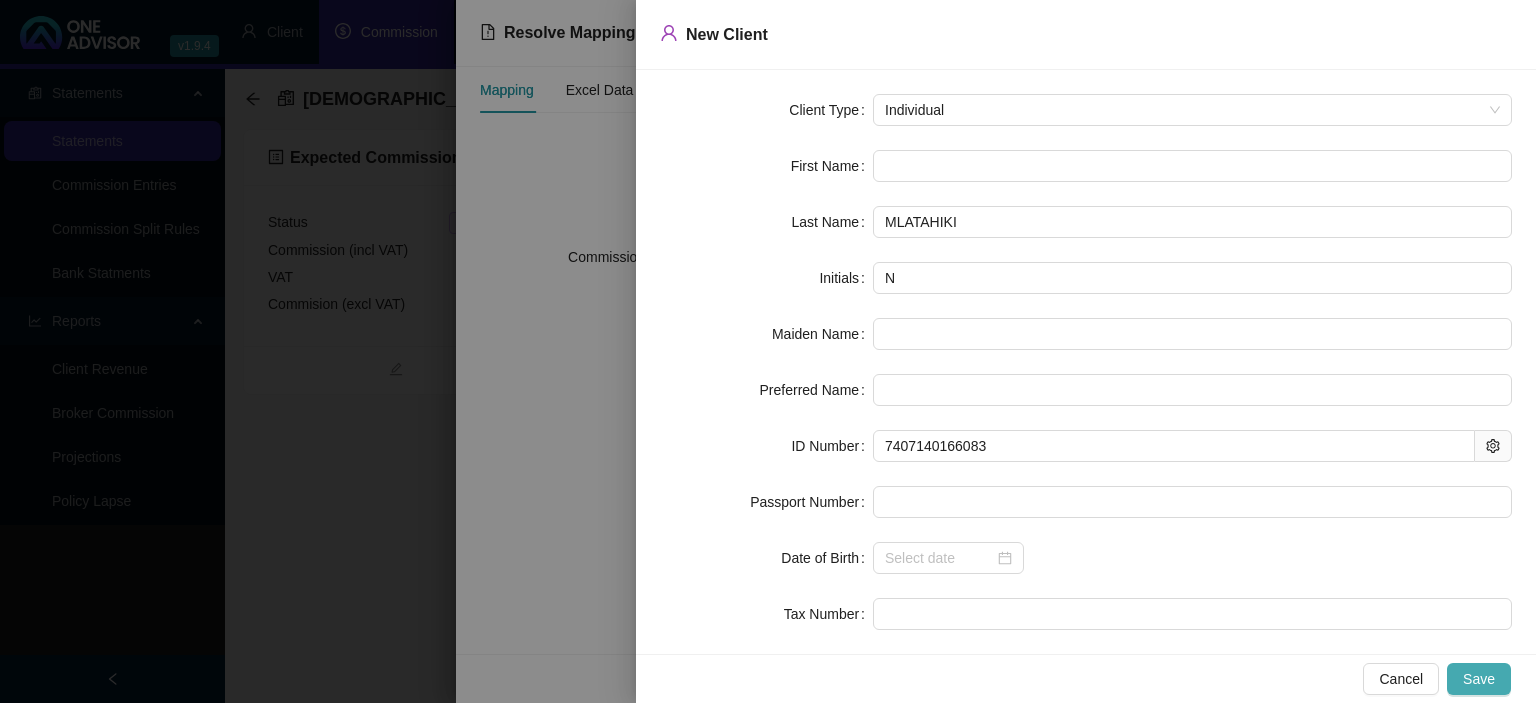 click on "Save" at bounding box center [1479, 679] 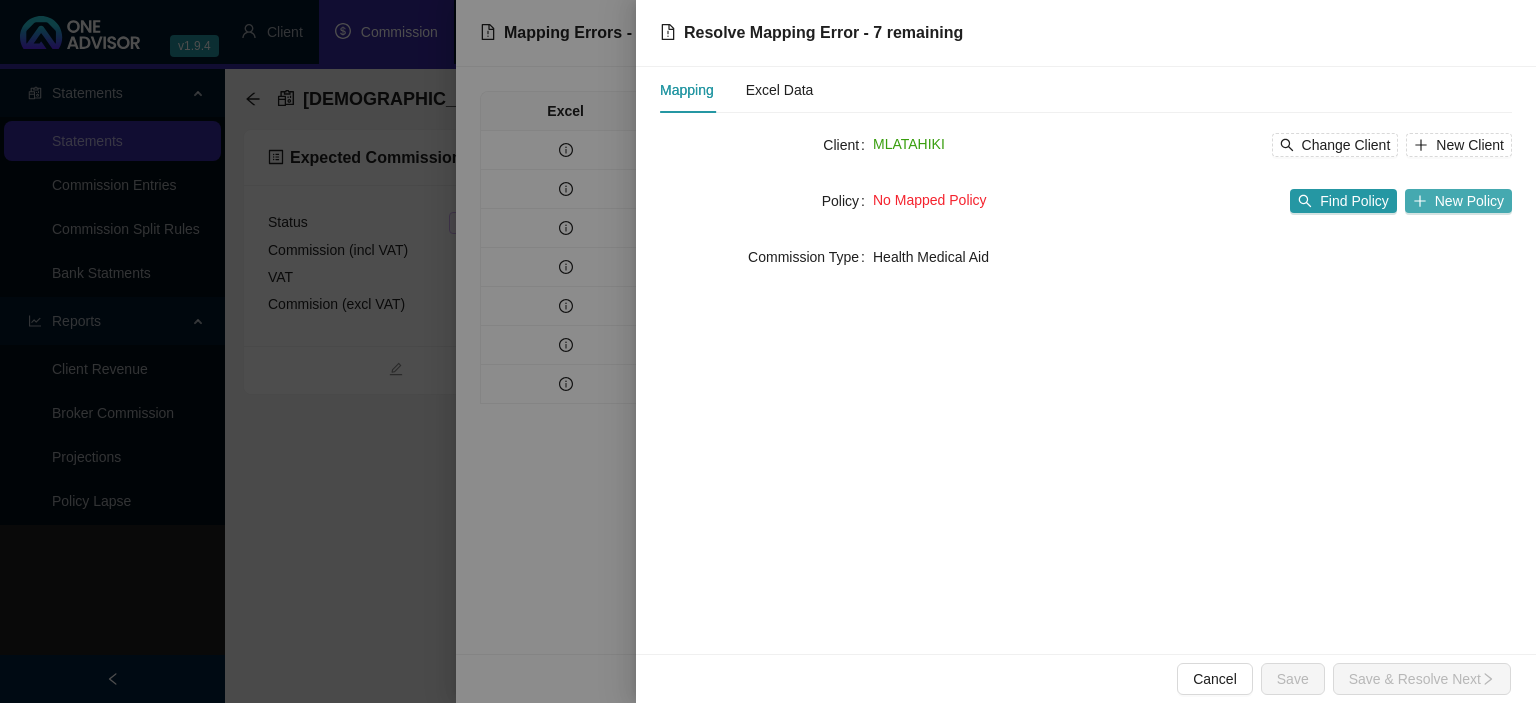 click on "New Policy" at bounding box center (1469, 201) 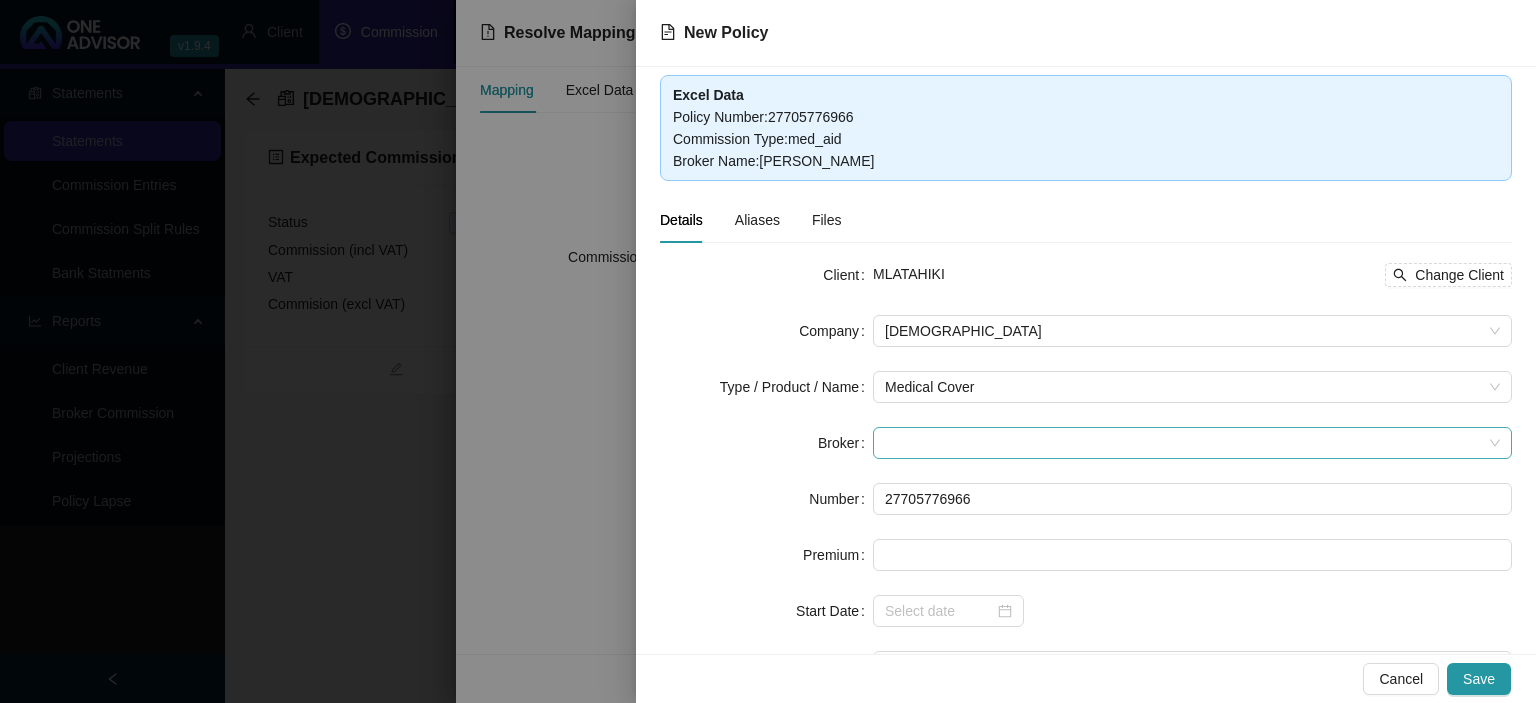 click at bounding box center [1192, 443] 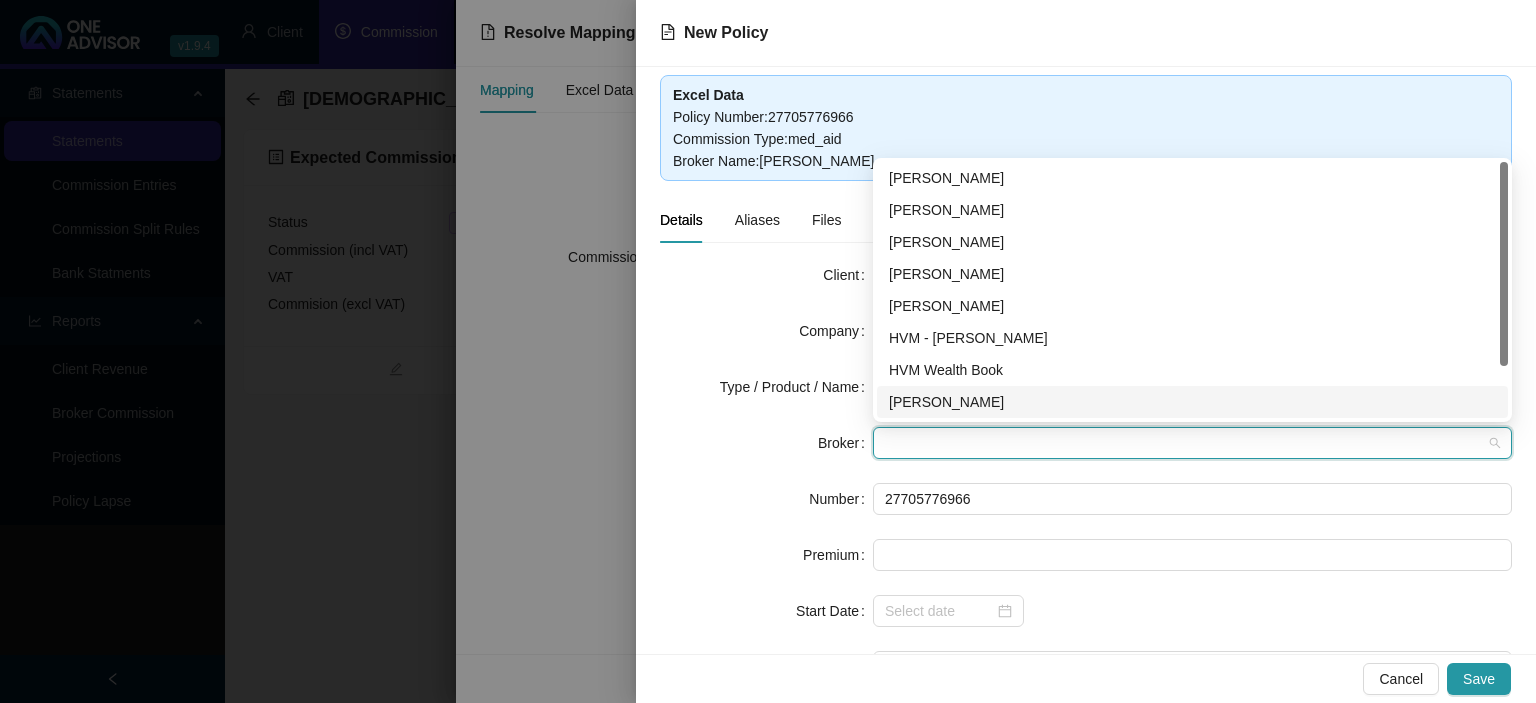 click on "[PERSON_NAME]" at bounding box center [1192, 402] 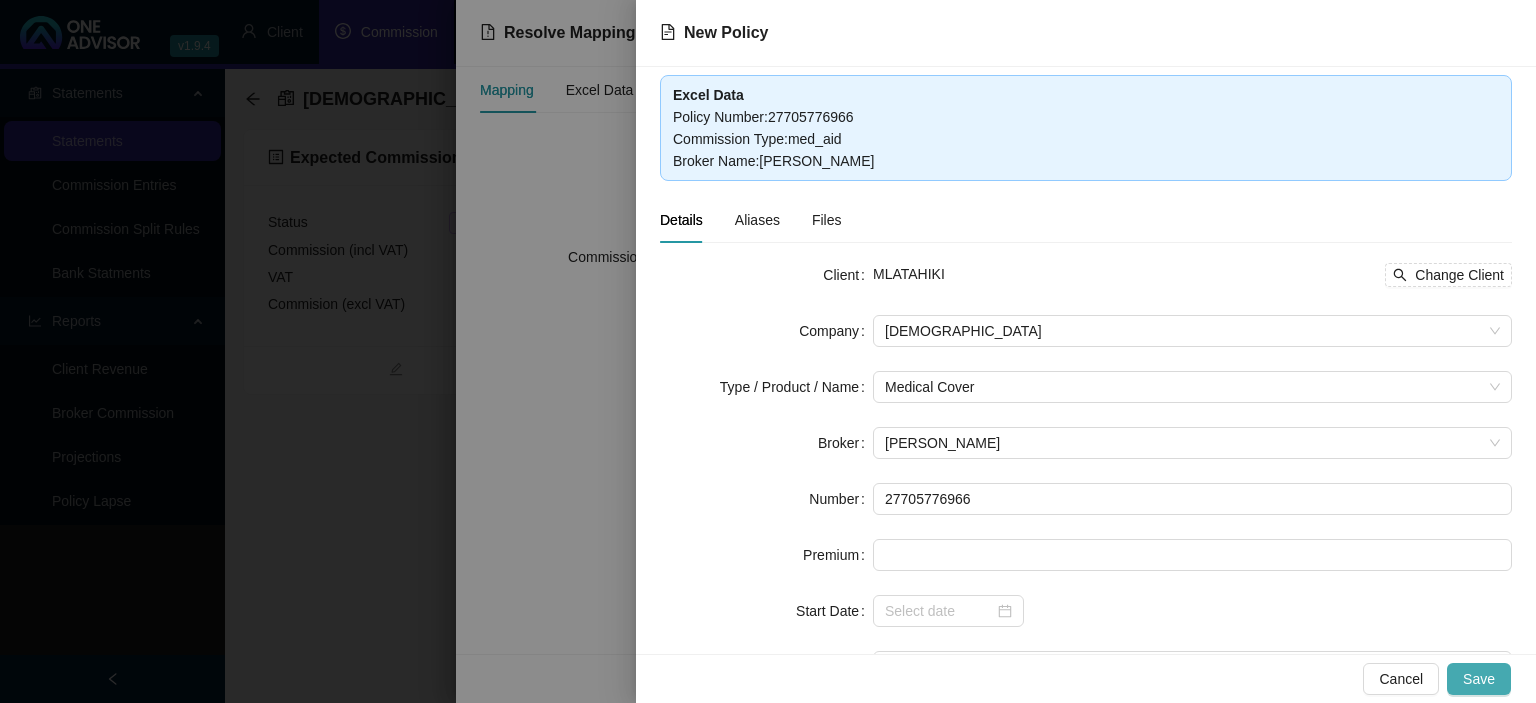 click on "Save" at bounding box center (1479, 679) 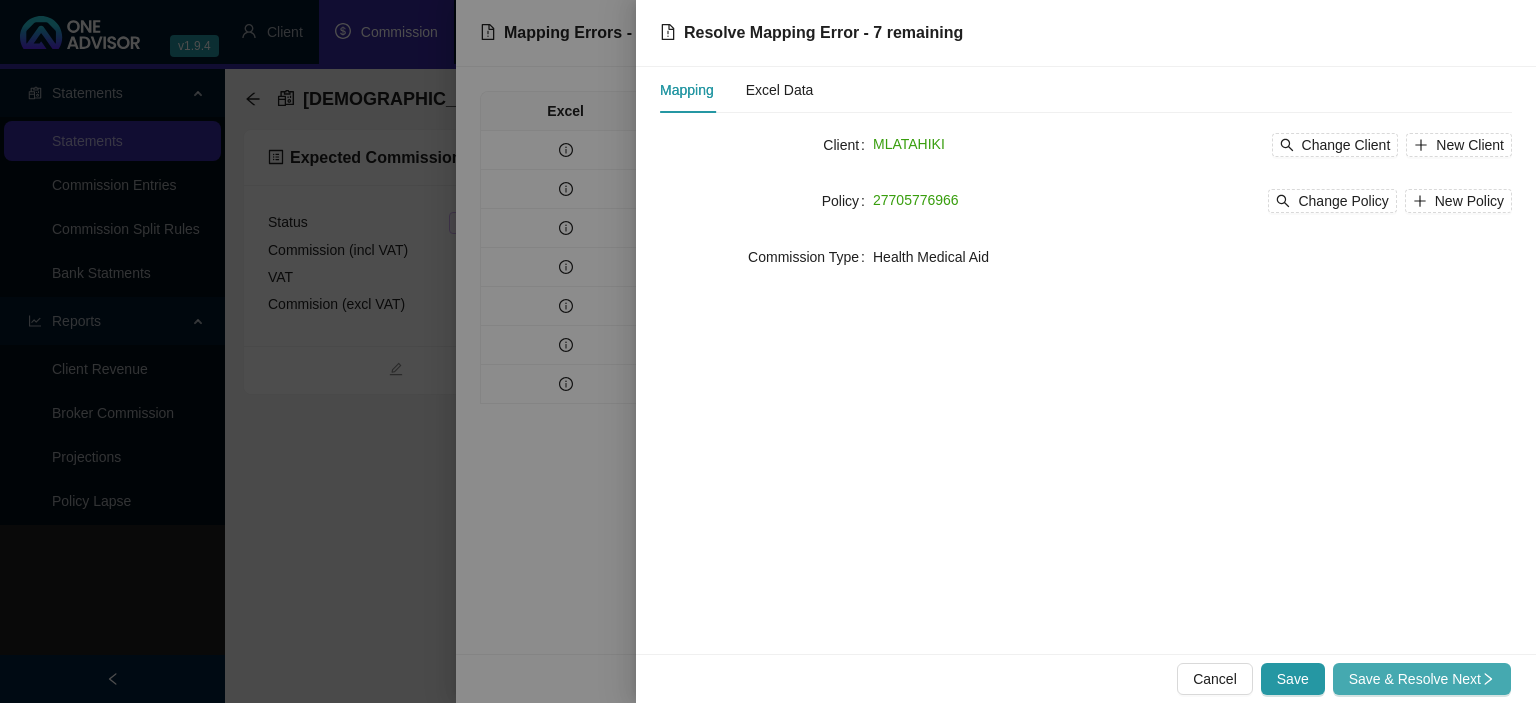click 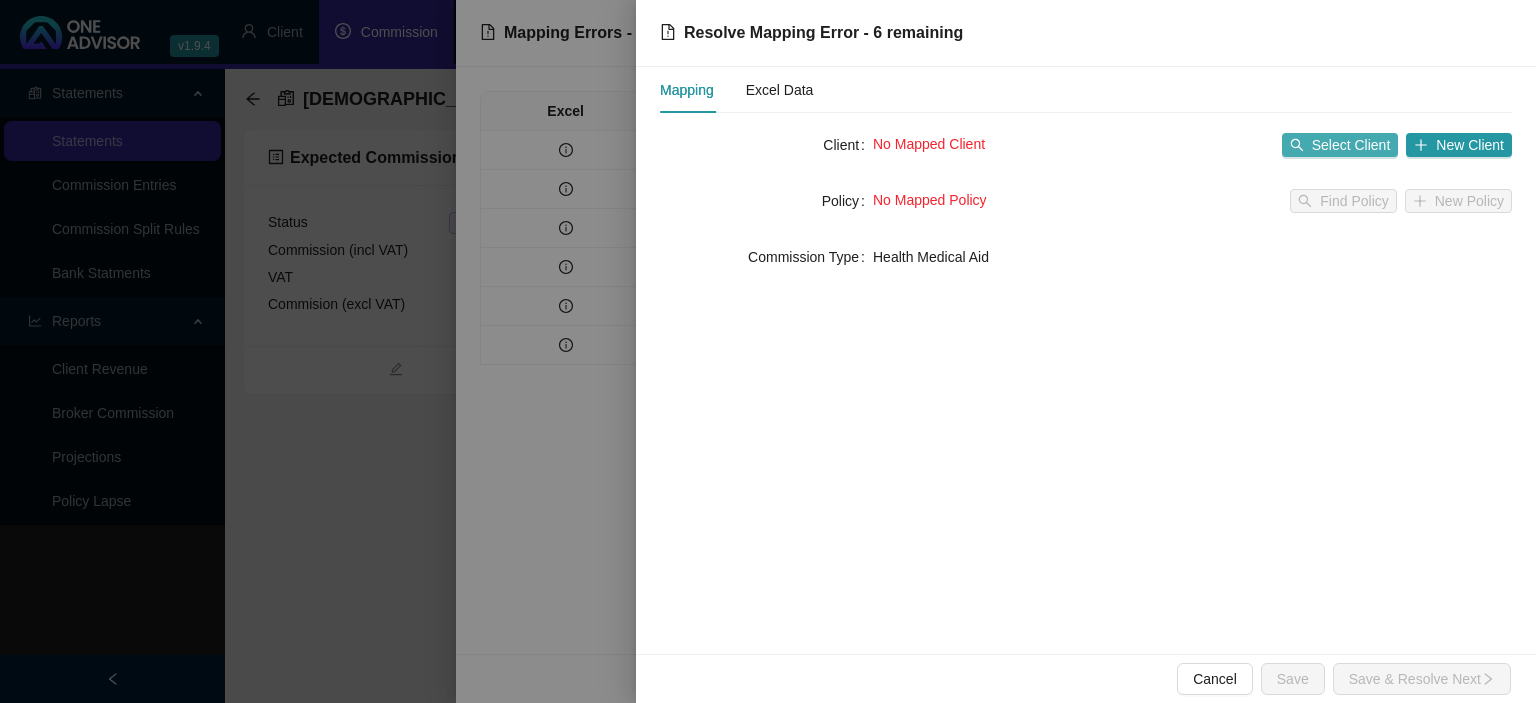 click on "Select Client" at bounding box center (1351, 145) 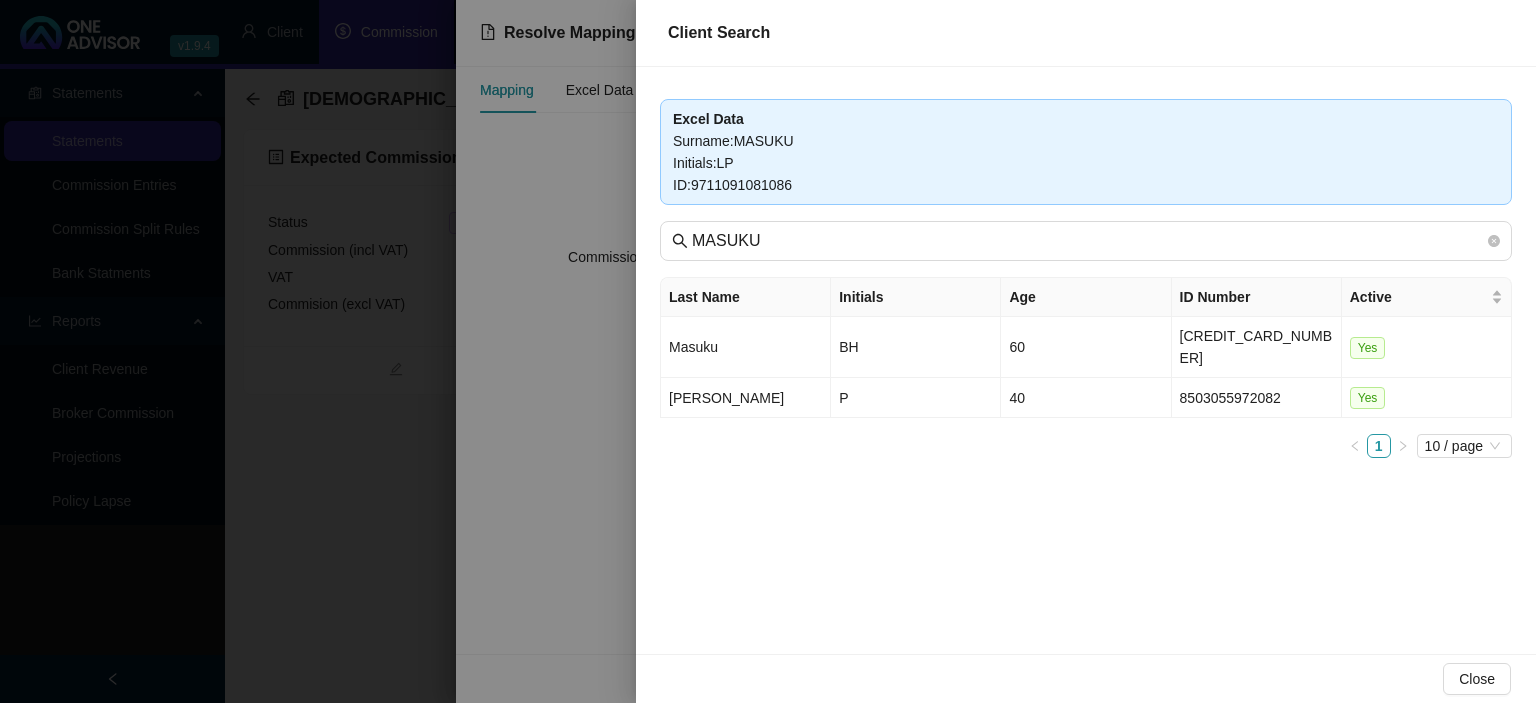 click at bounding box center [768, 351] 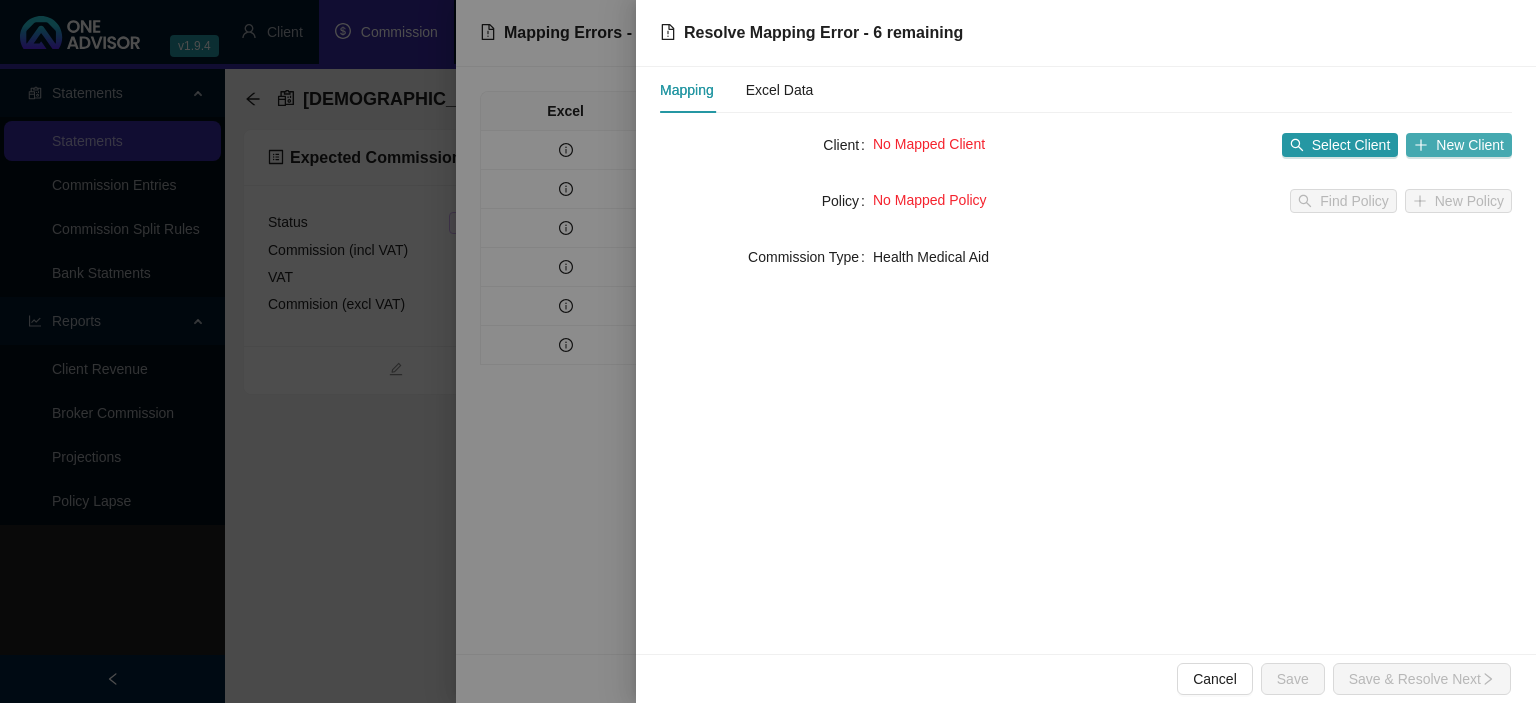 click 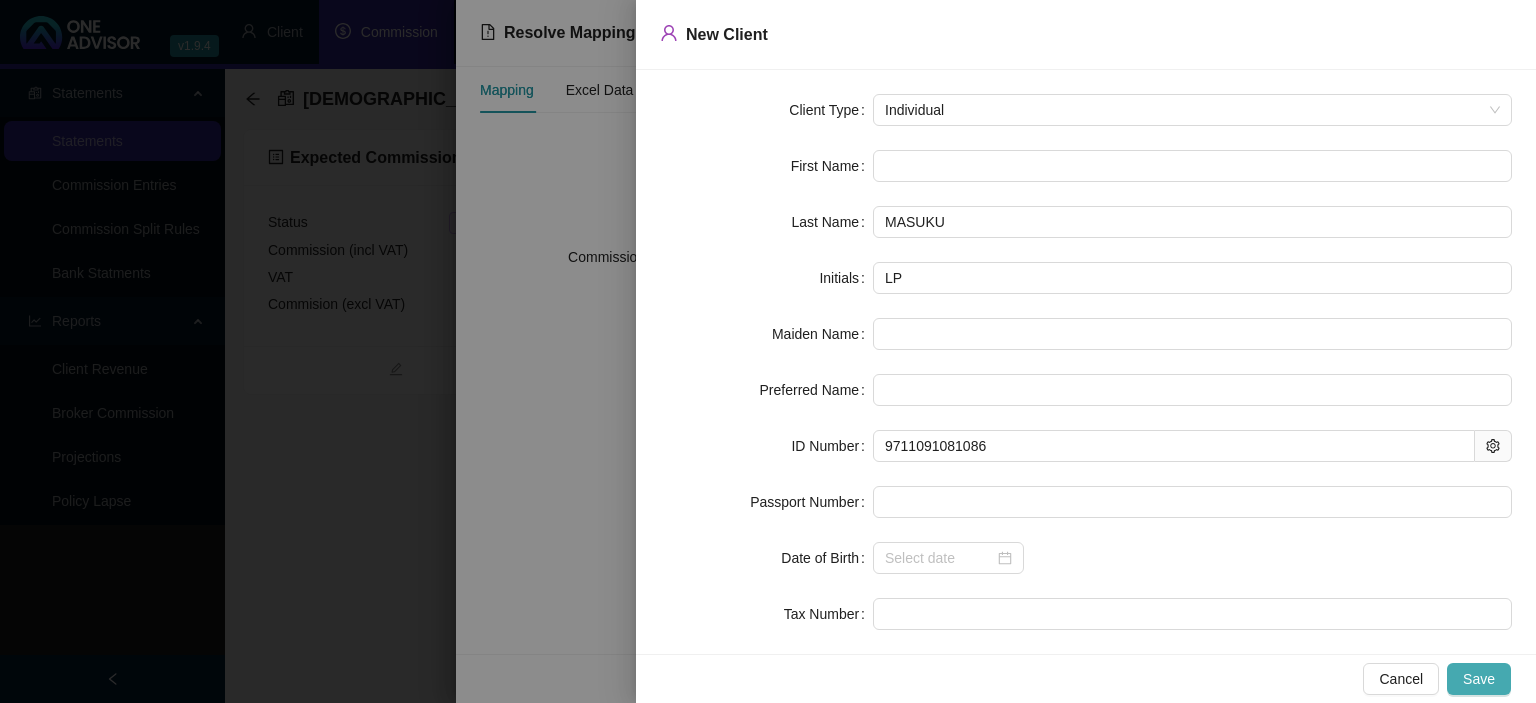 click on "Save" at bounding box center (1479, 679) 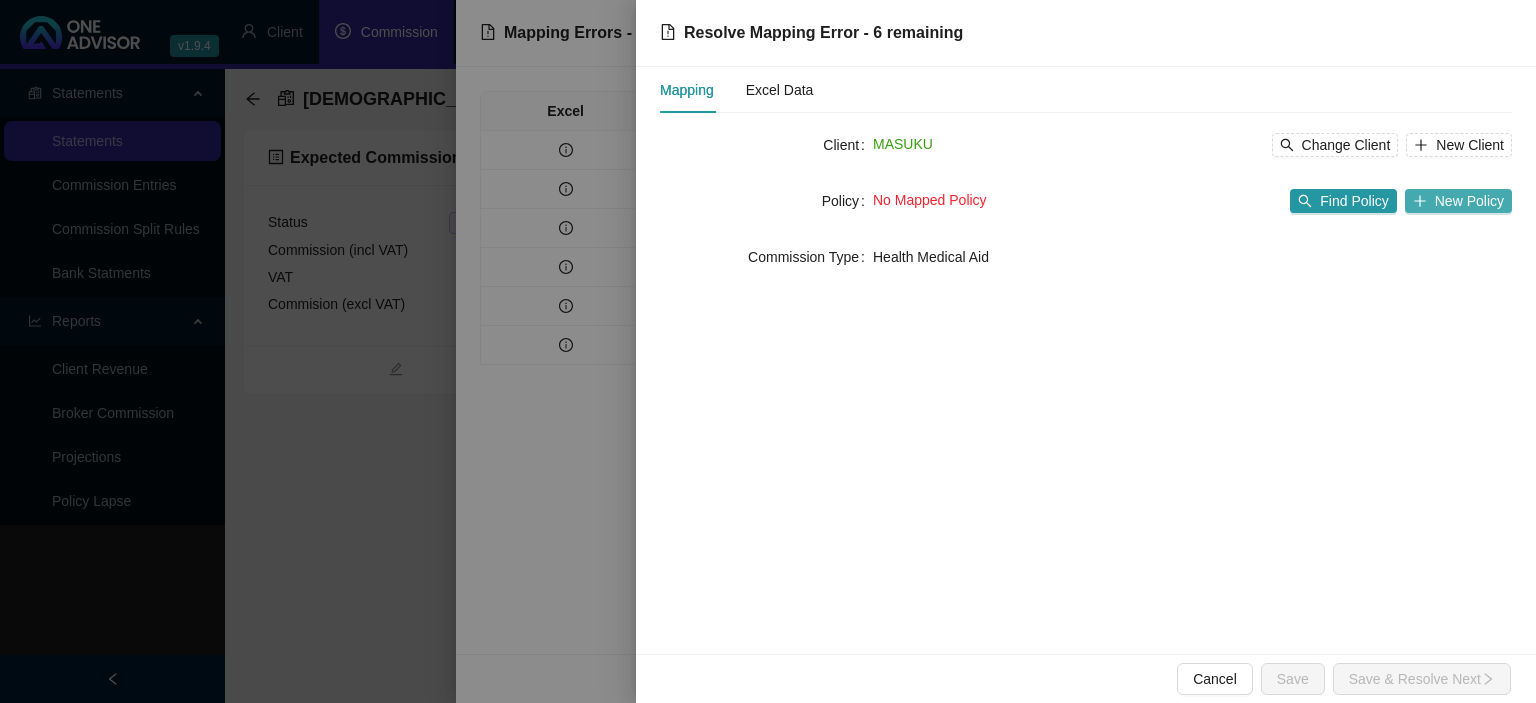 click 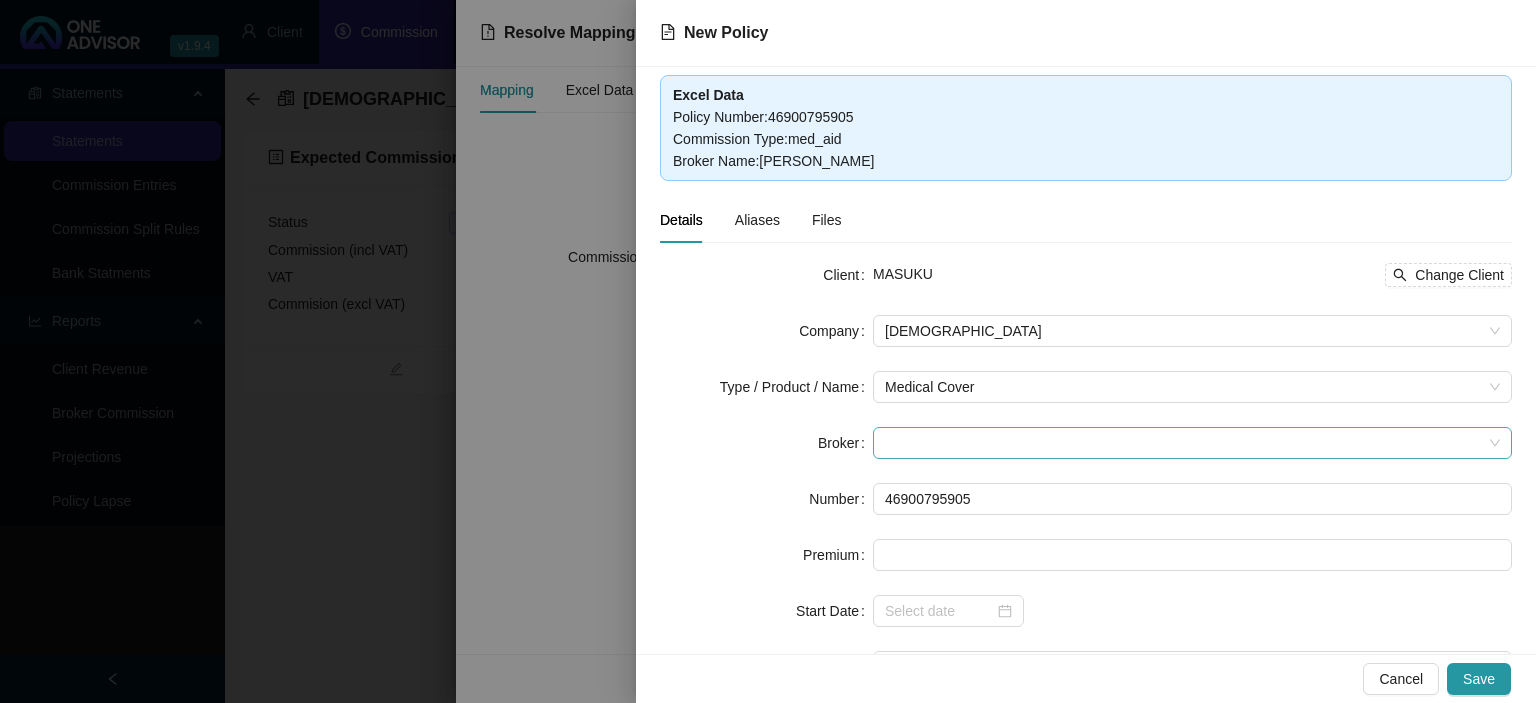 click at bounding box center [1192, 443] 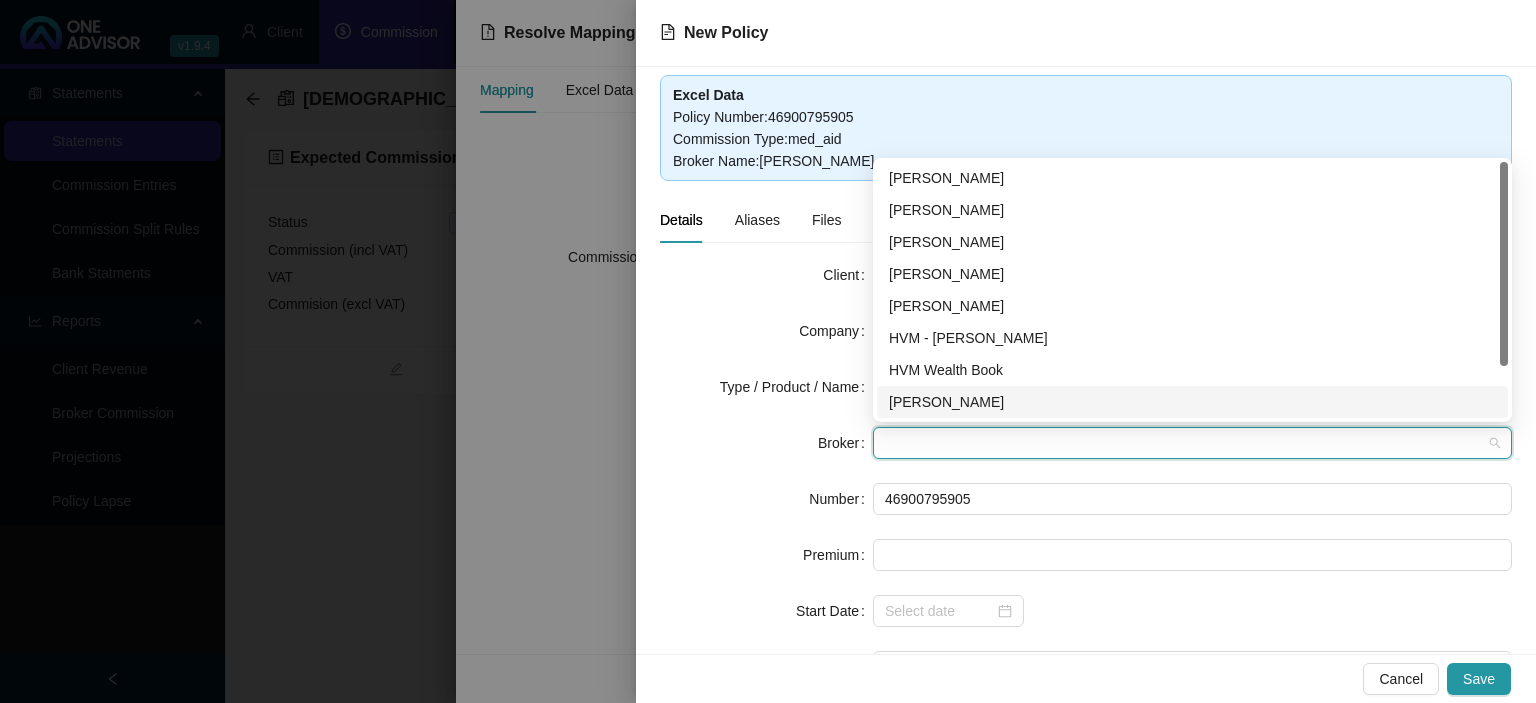 click on "[PERSON_NAME]" at bounding box center [1192, 402] 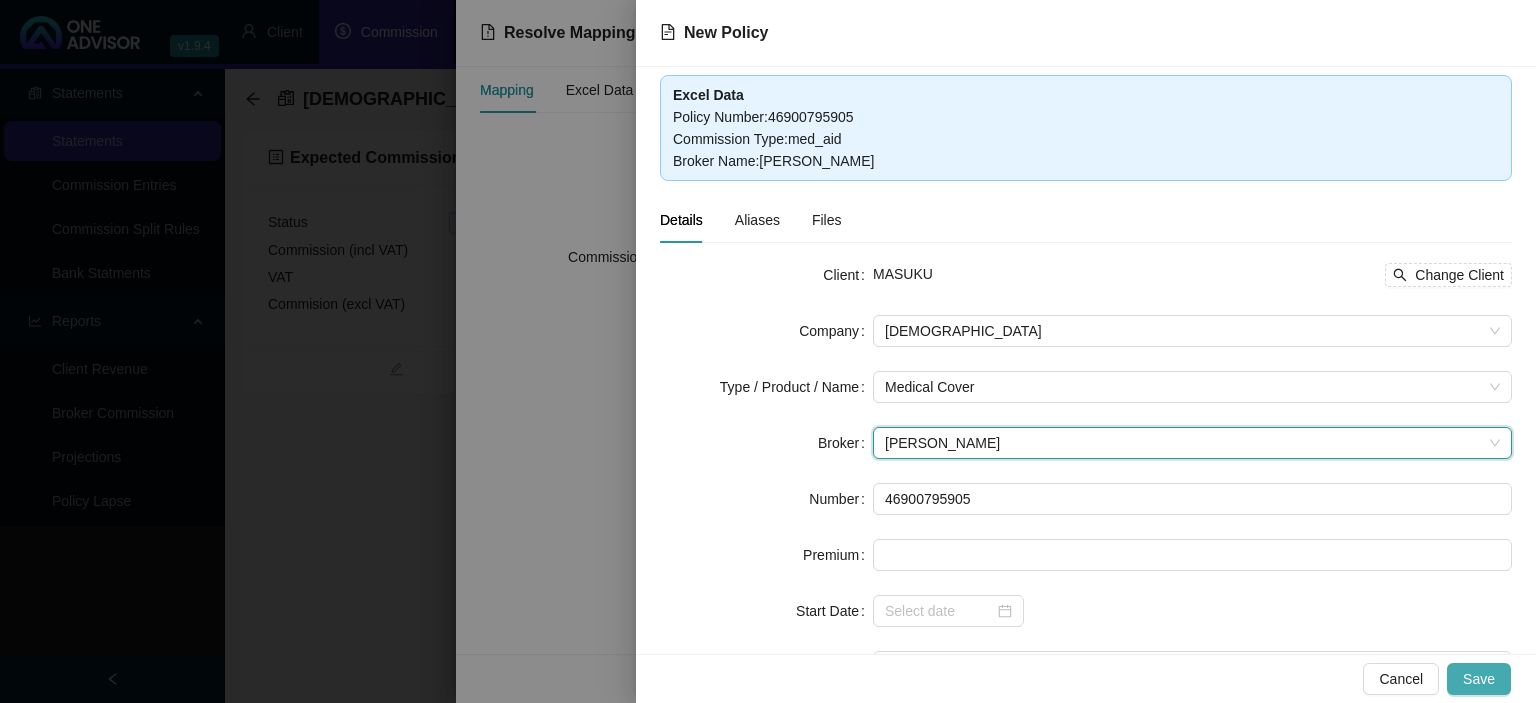click on "Save" at bounding box center [1479, 679] 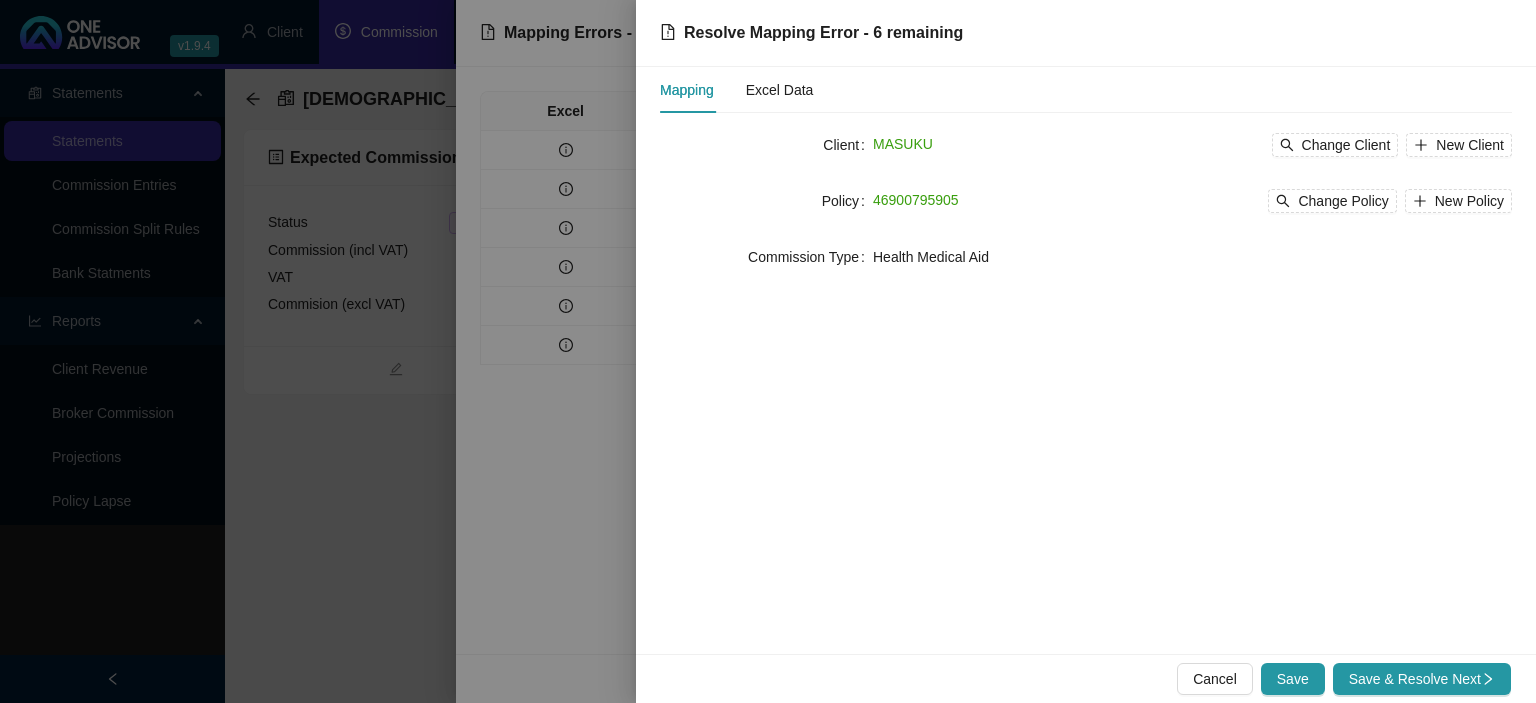 click 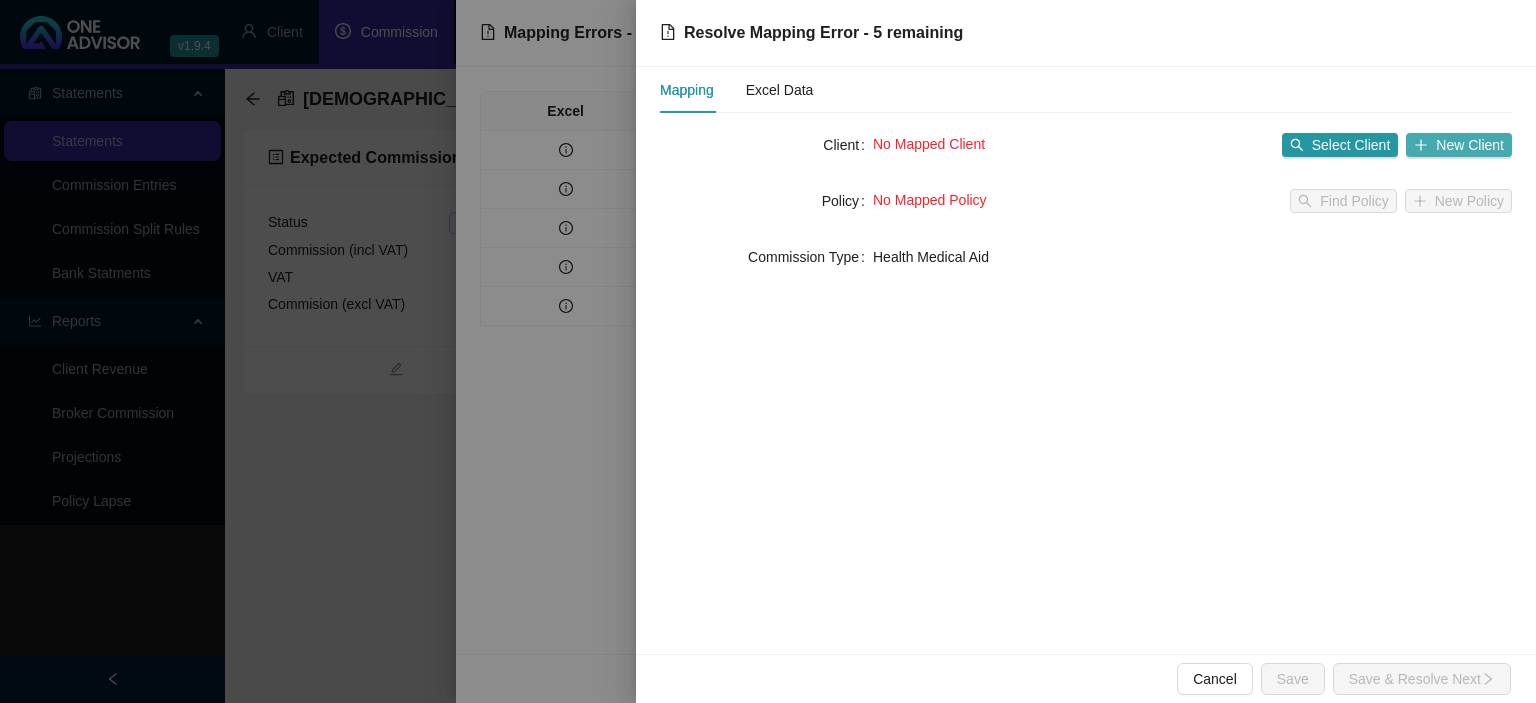 click 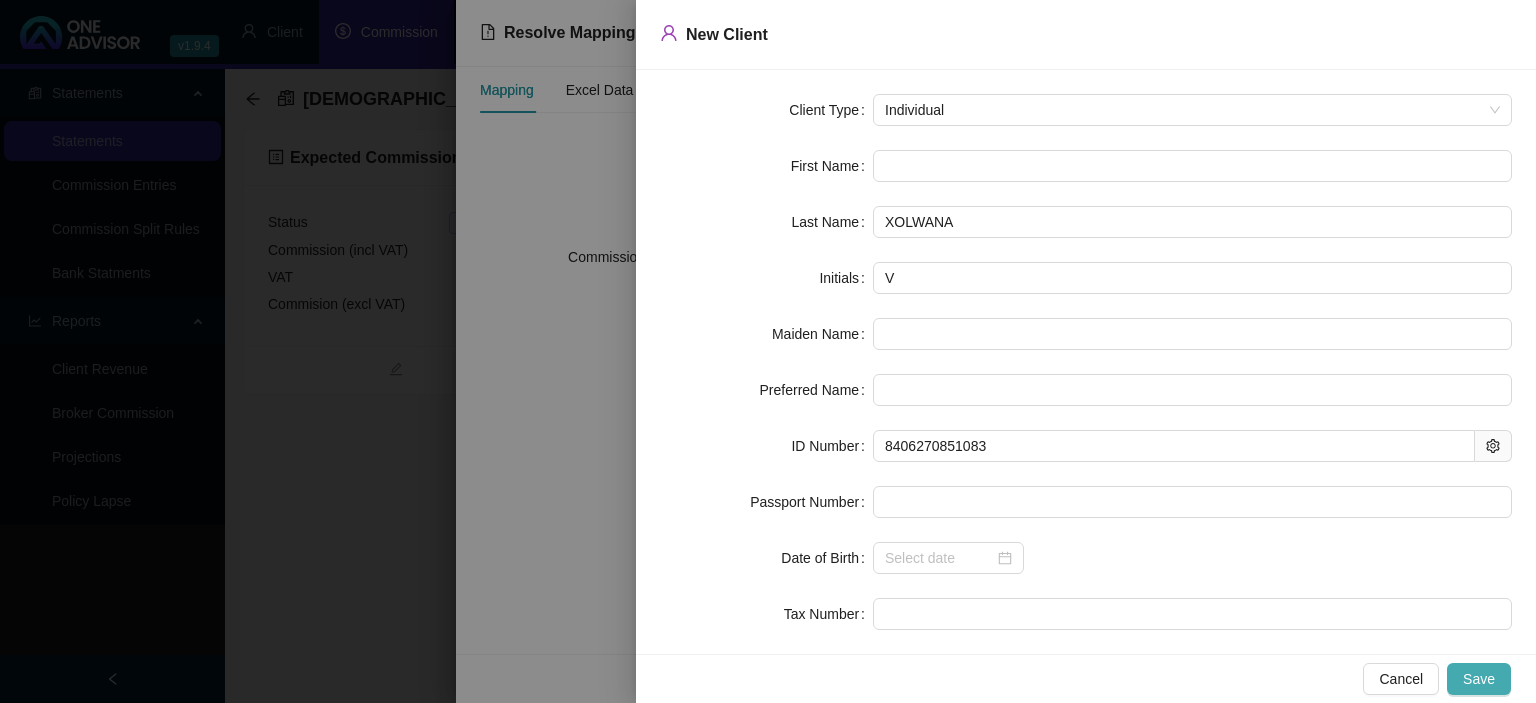 click on "Save" at bounding box center [1479, 679] 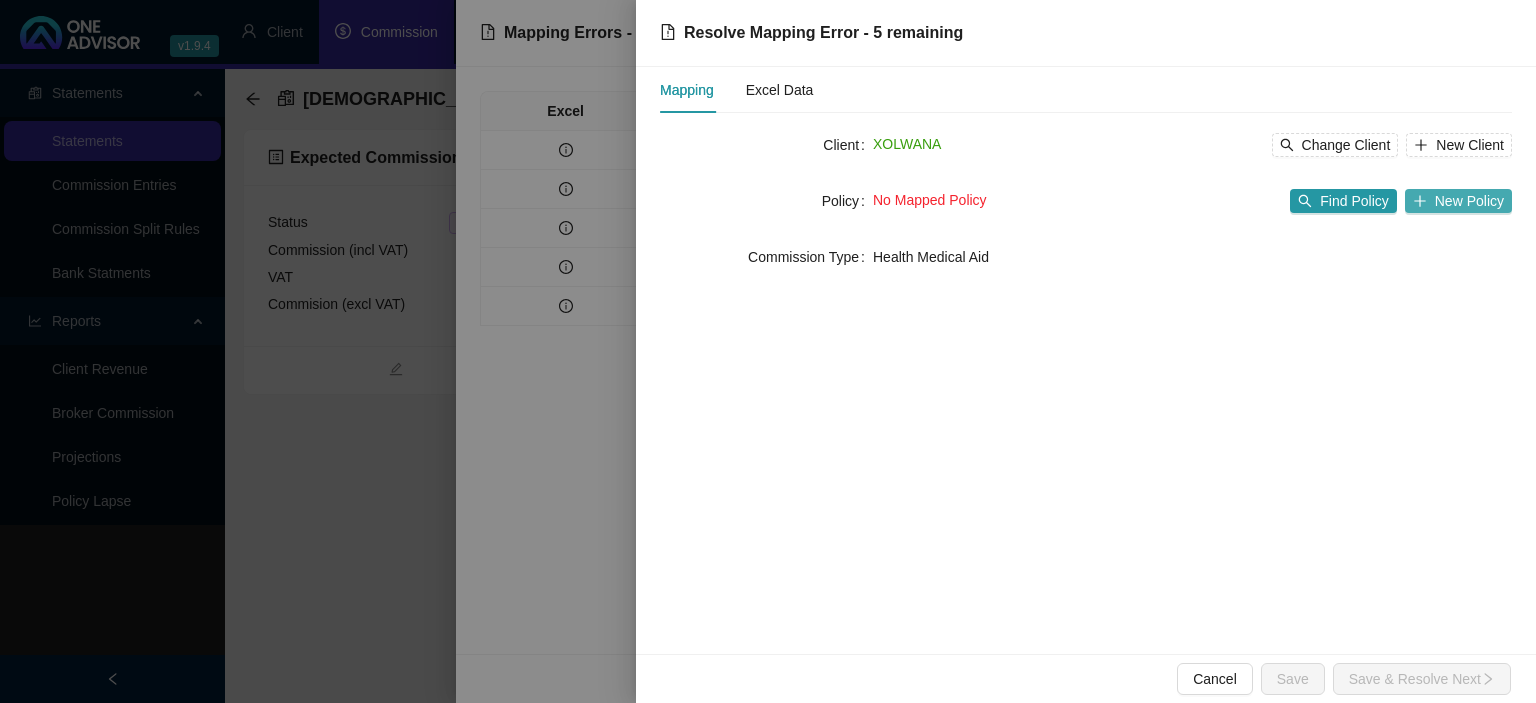 click on "New Policy" at bounding box center (1458, 201) 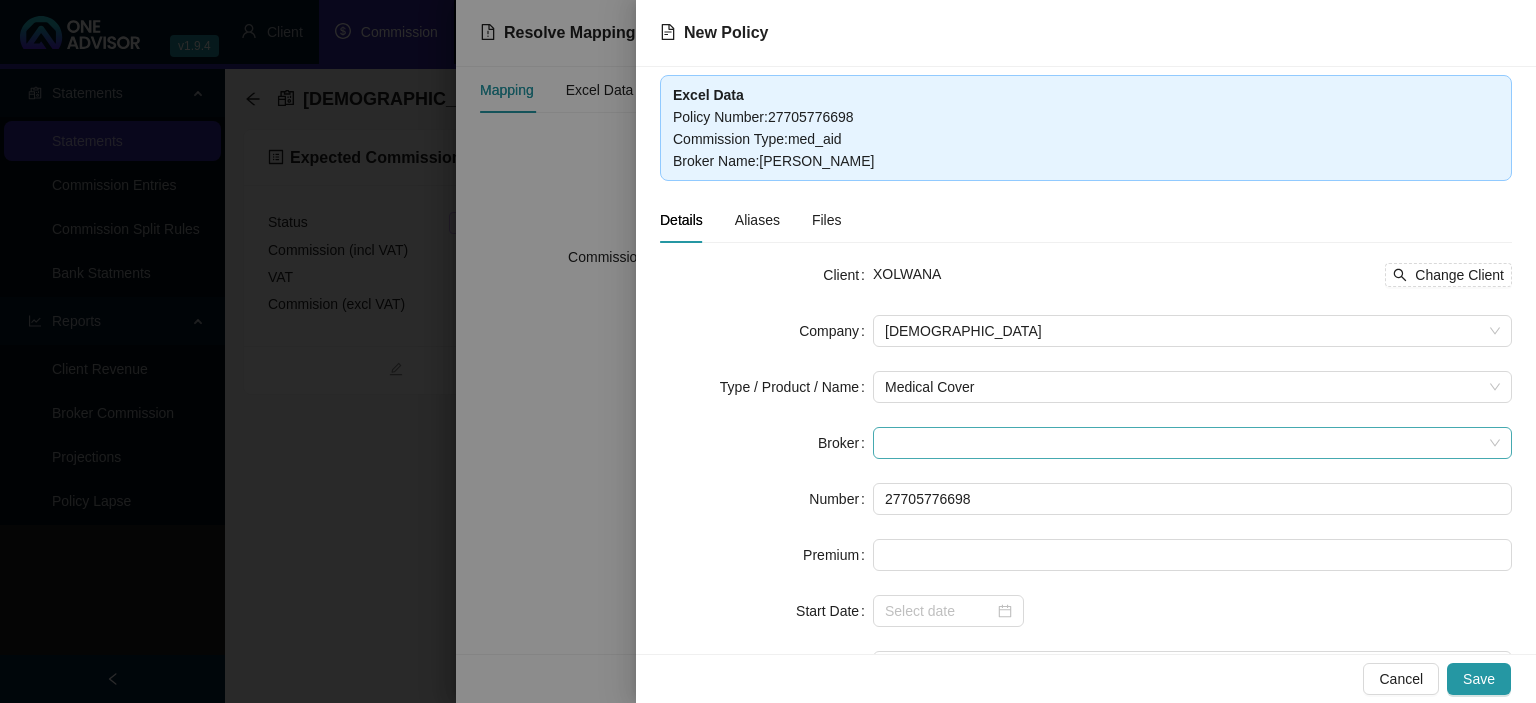 click at bounding box center (1192, 443) 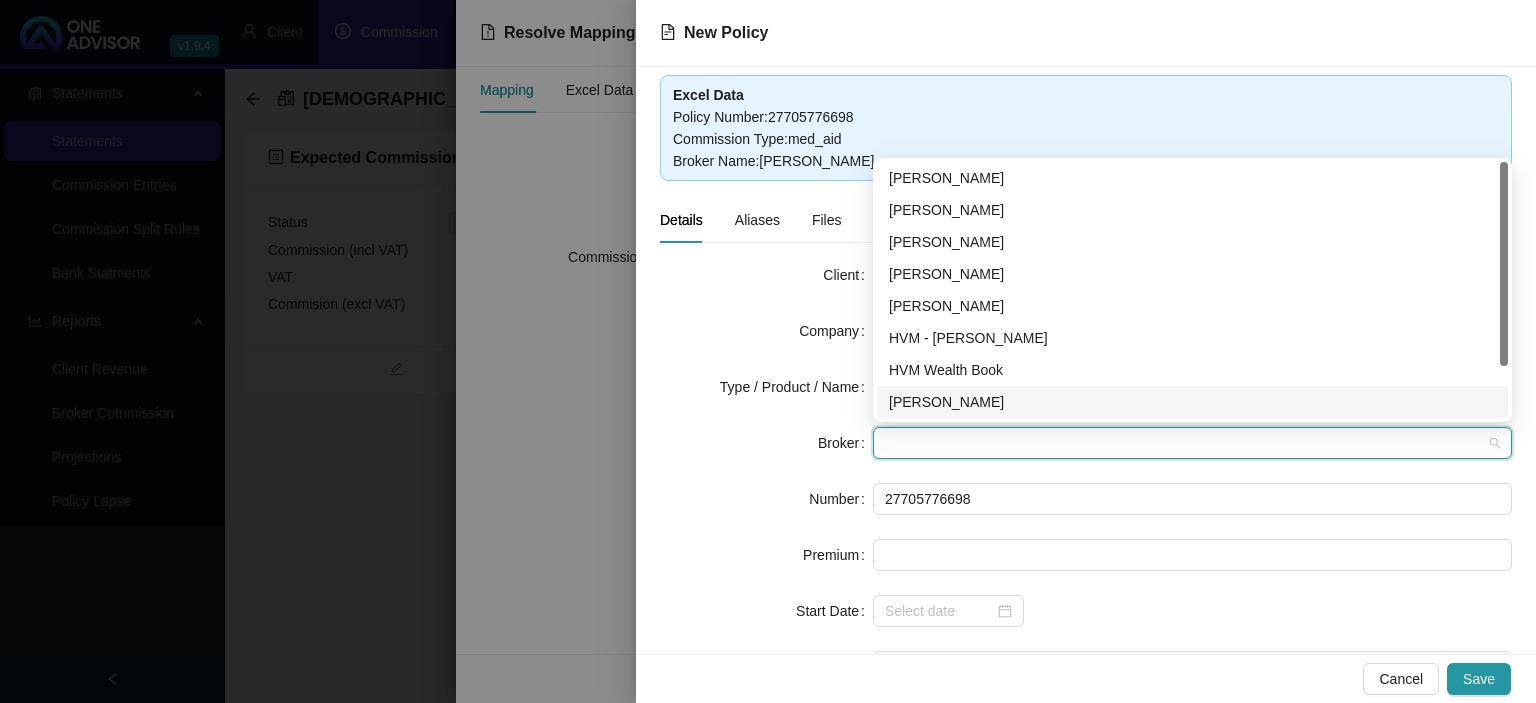 click on "[PERSON_NAME]" at bounding box center [1192, 402] 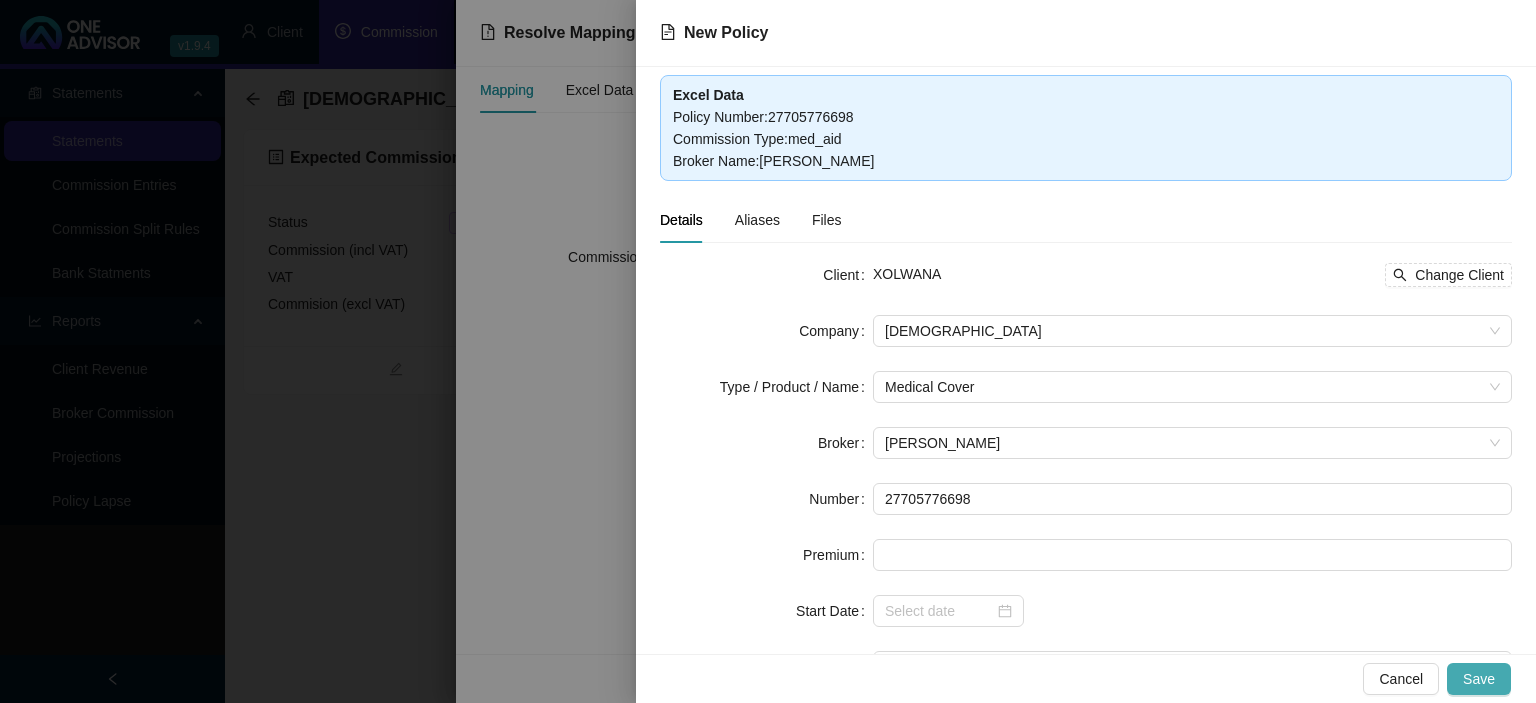 click on "Save" at bounding box center (1479, 679) 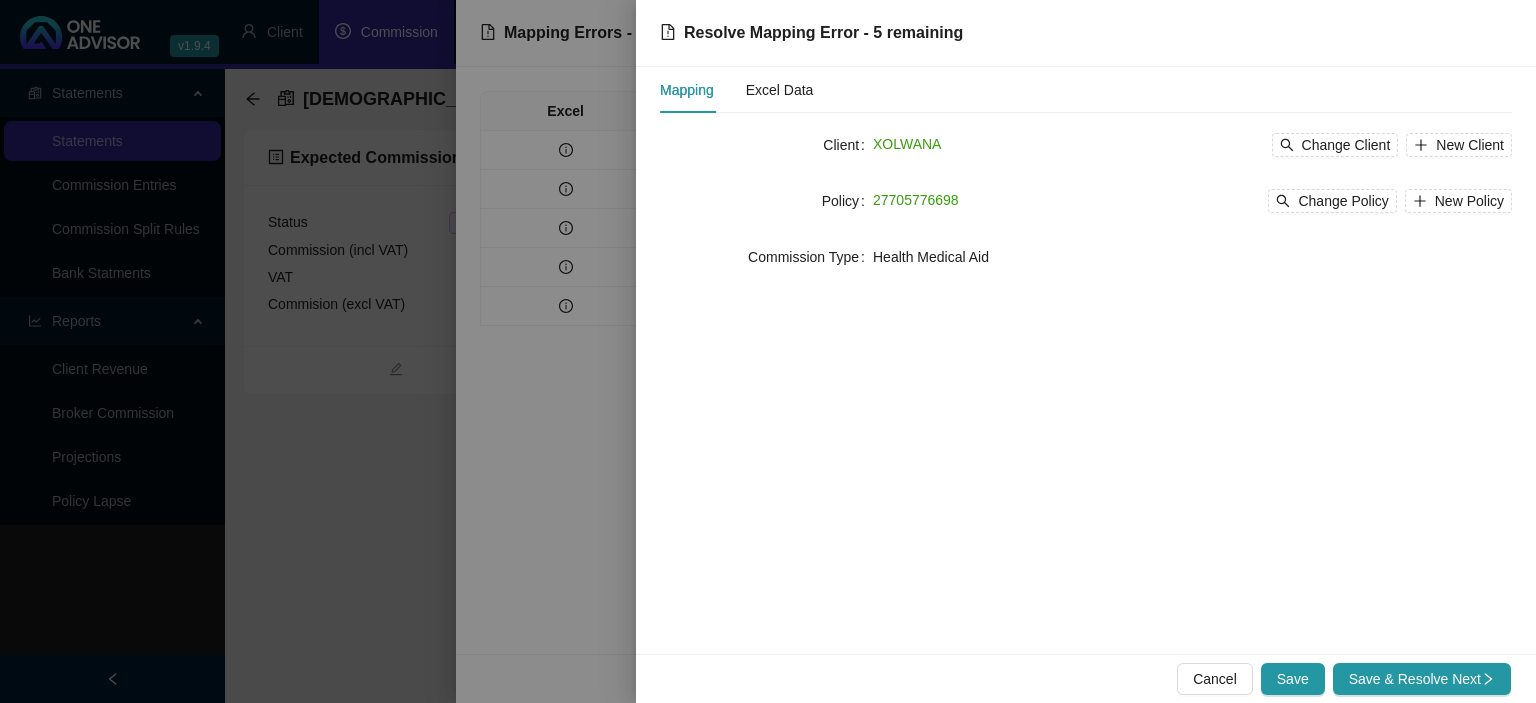 click on "Save & Resolve Next" at bounding box center (1422, 679) 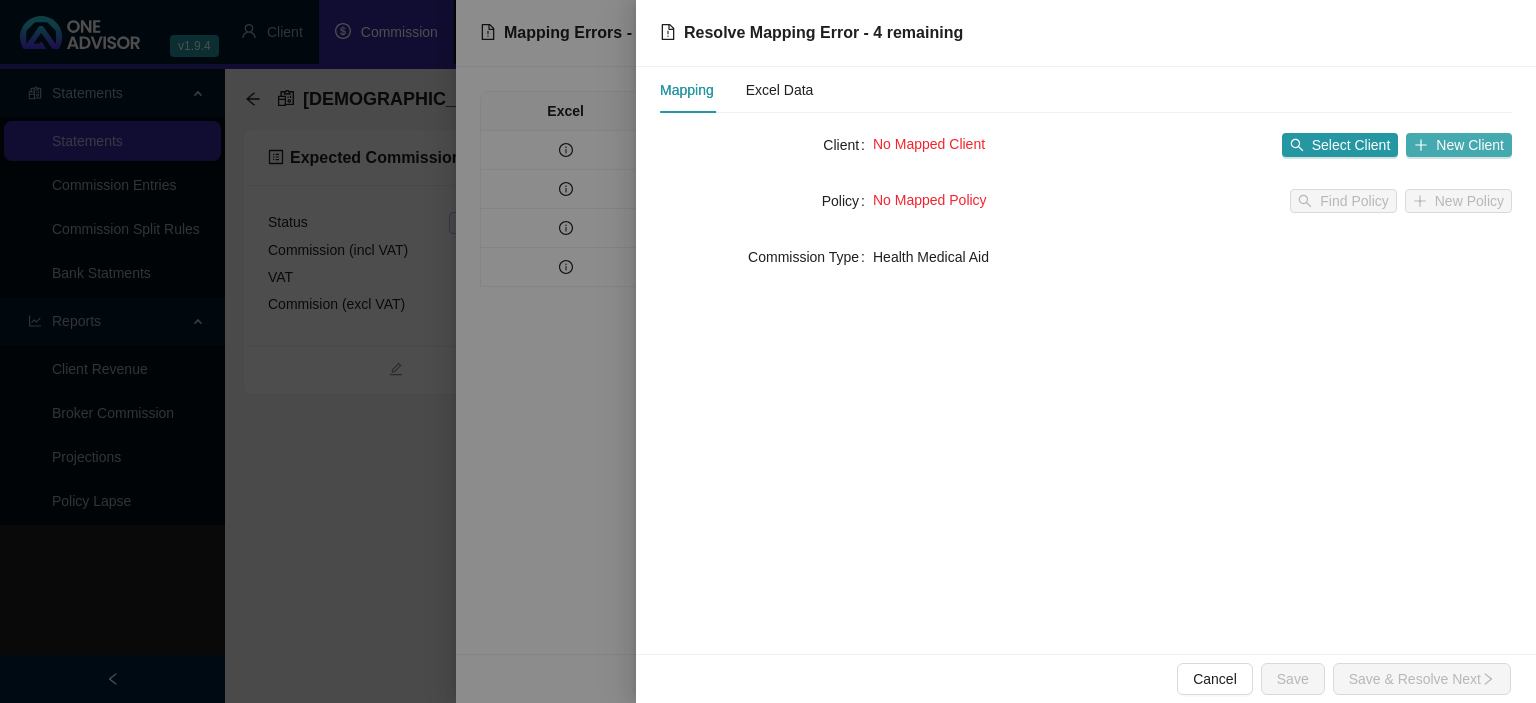 click 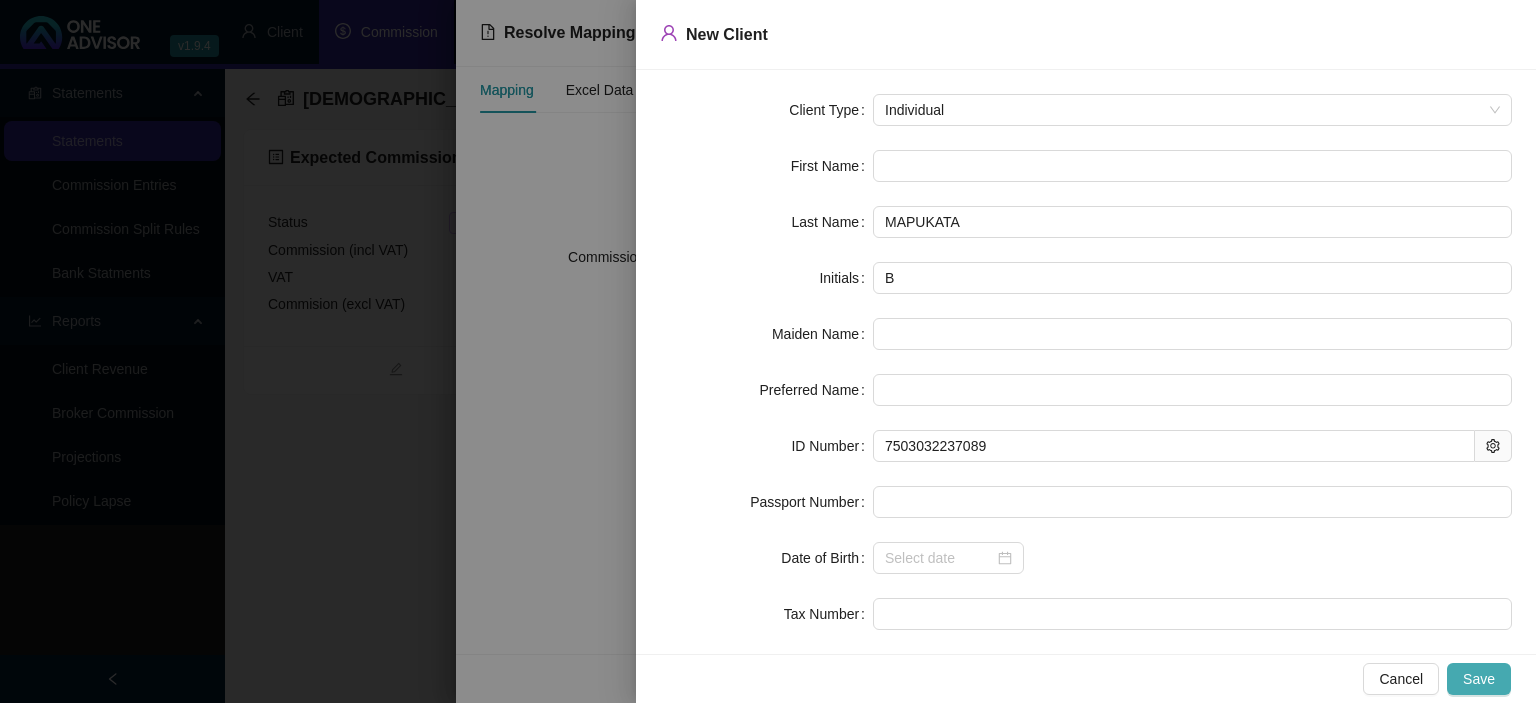 click on "Save" at bounding box center [1479, 679] 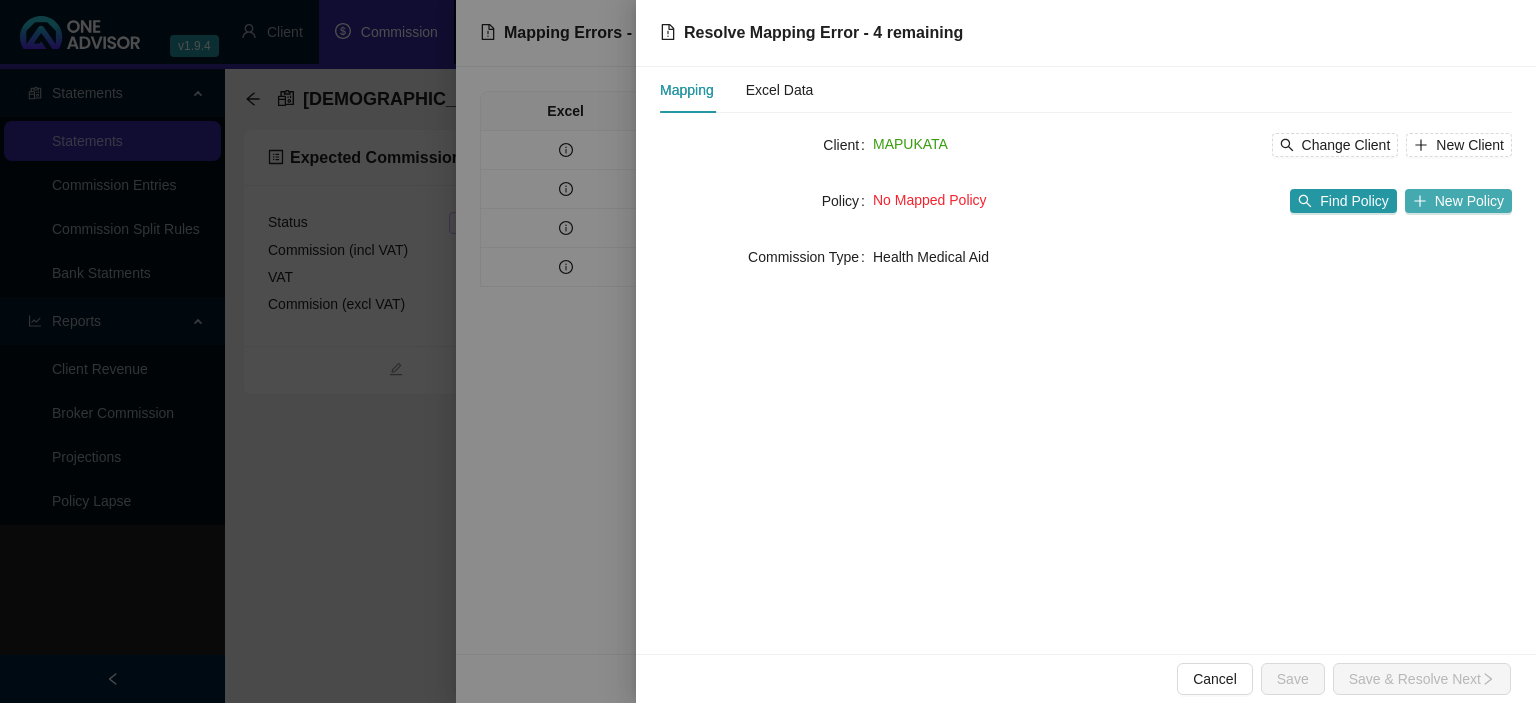 click 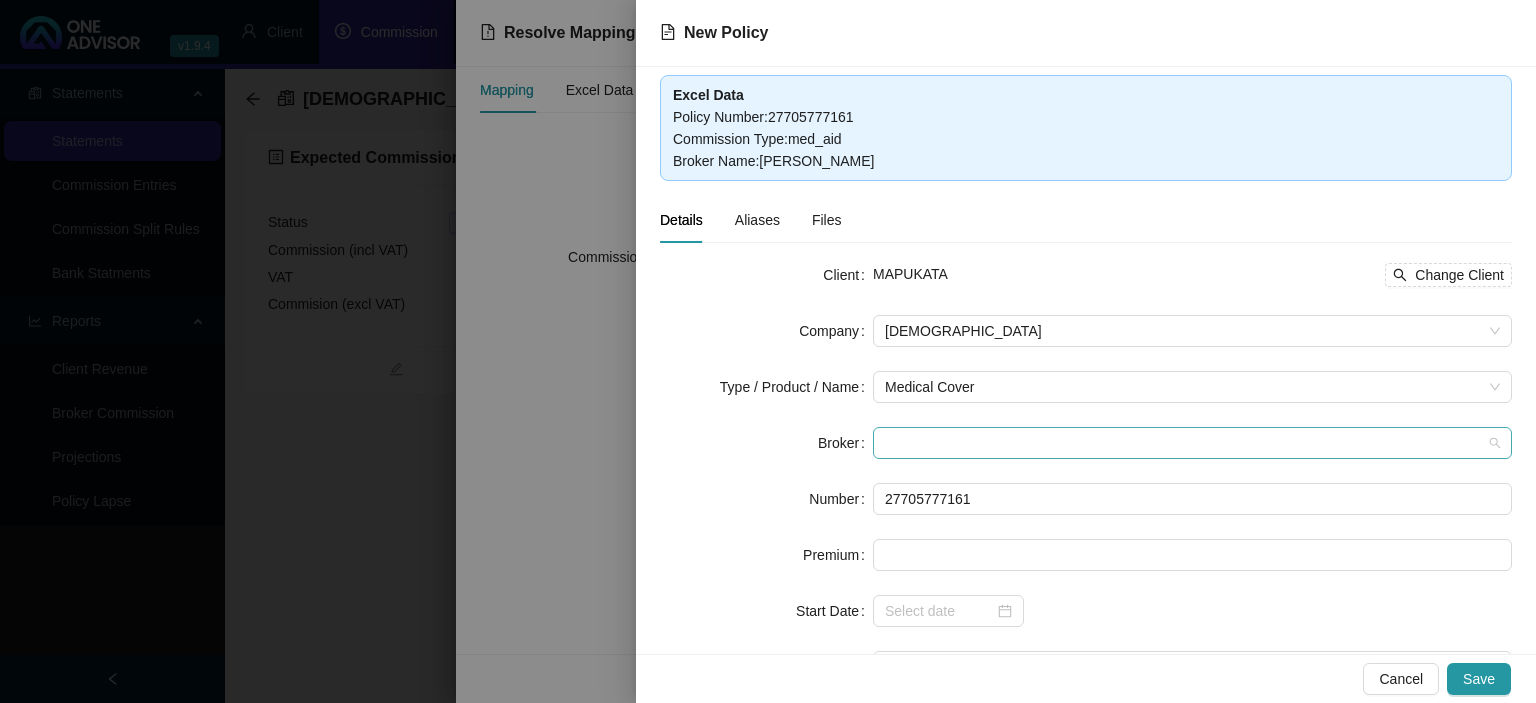 click at bounding box center (1192, 443) 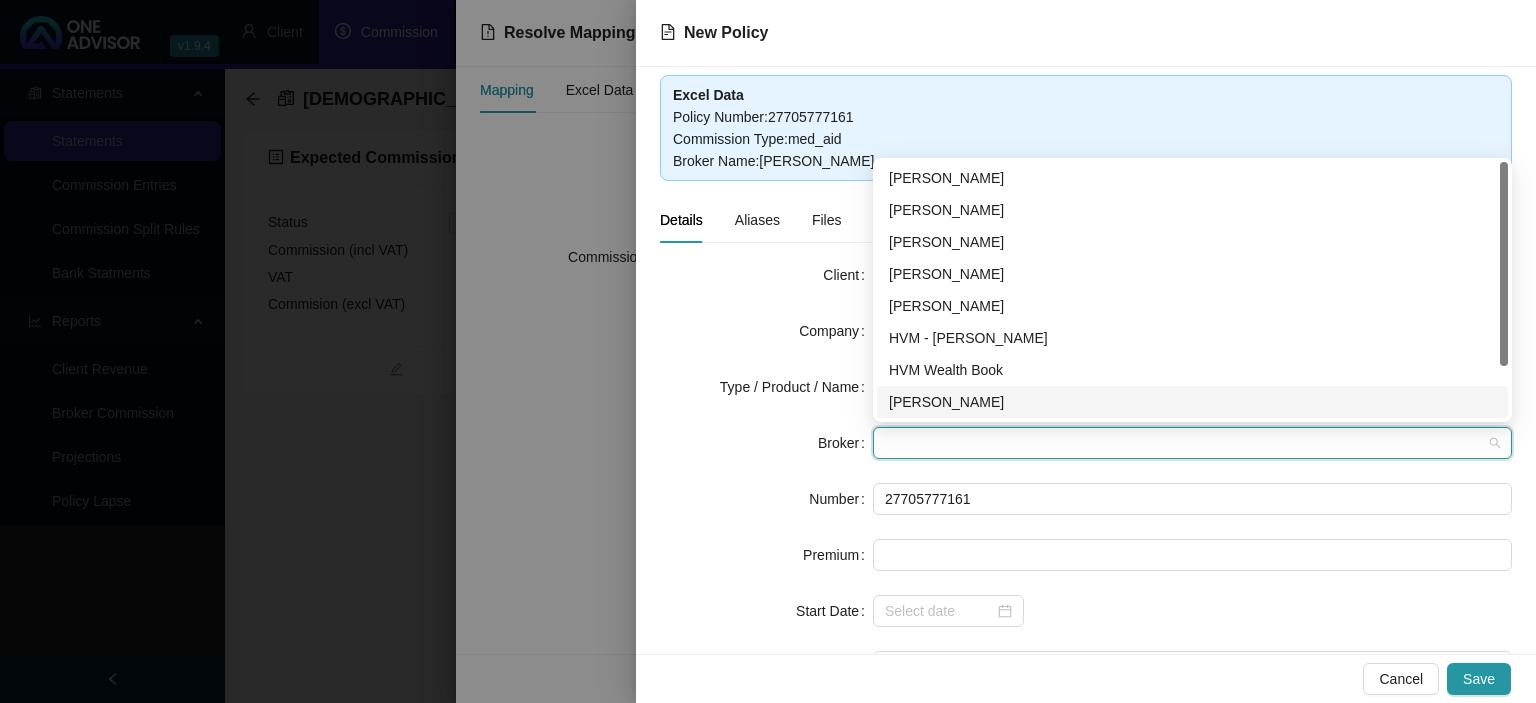 click on "[PERSON_NAME]" at bounding box center (1192, 402) 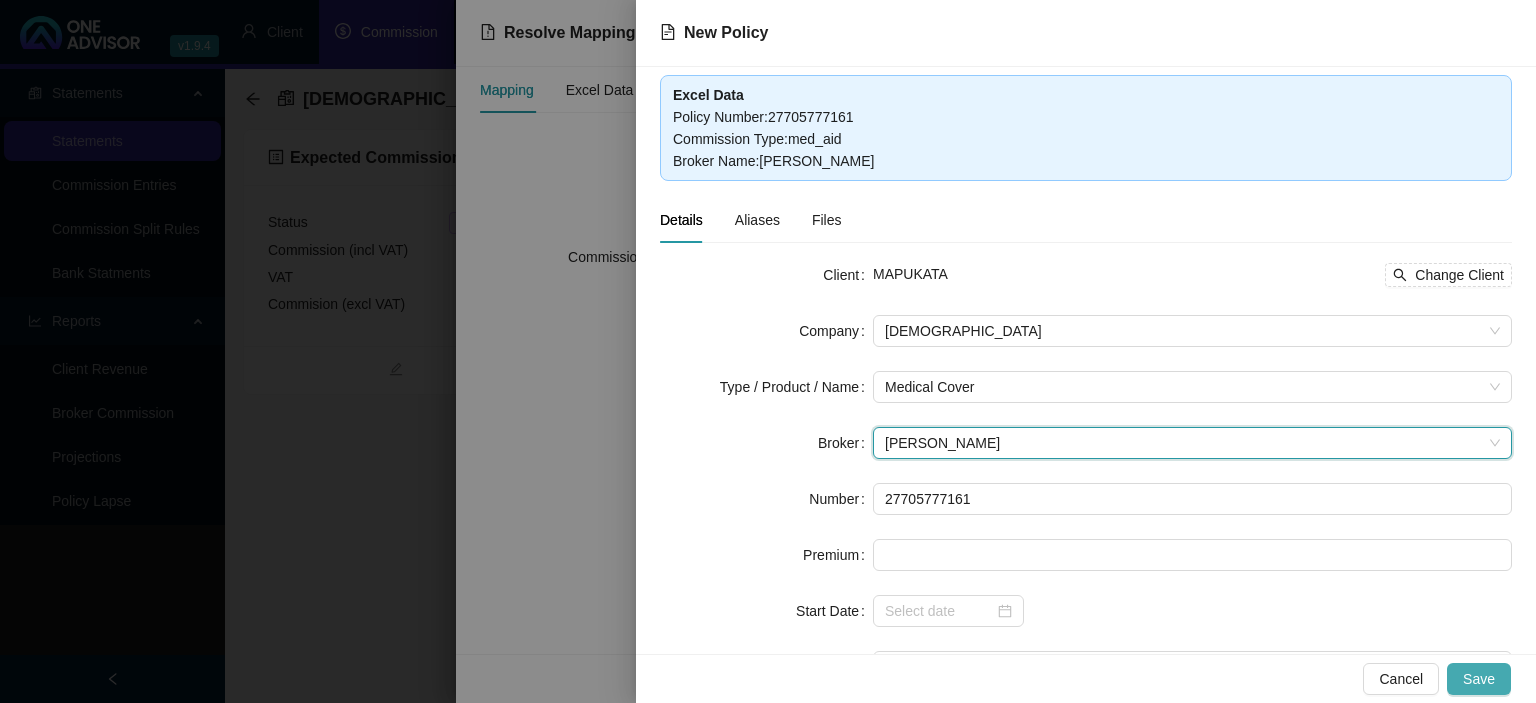 click on "Save" at bounding box center [1479, 679] 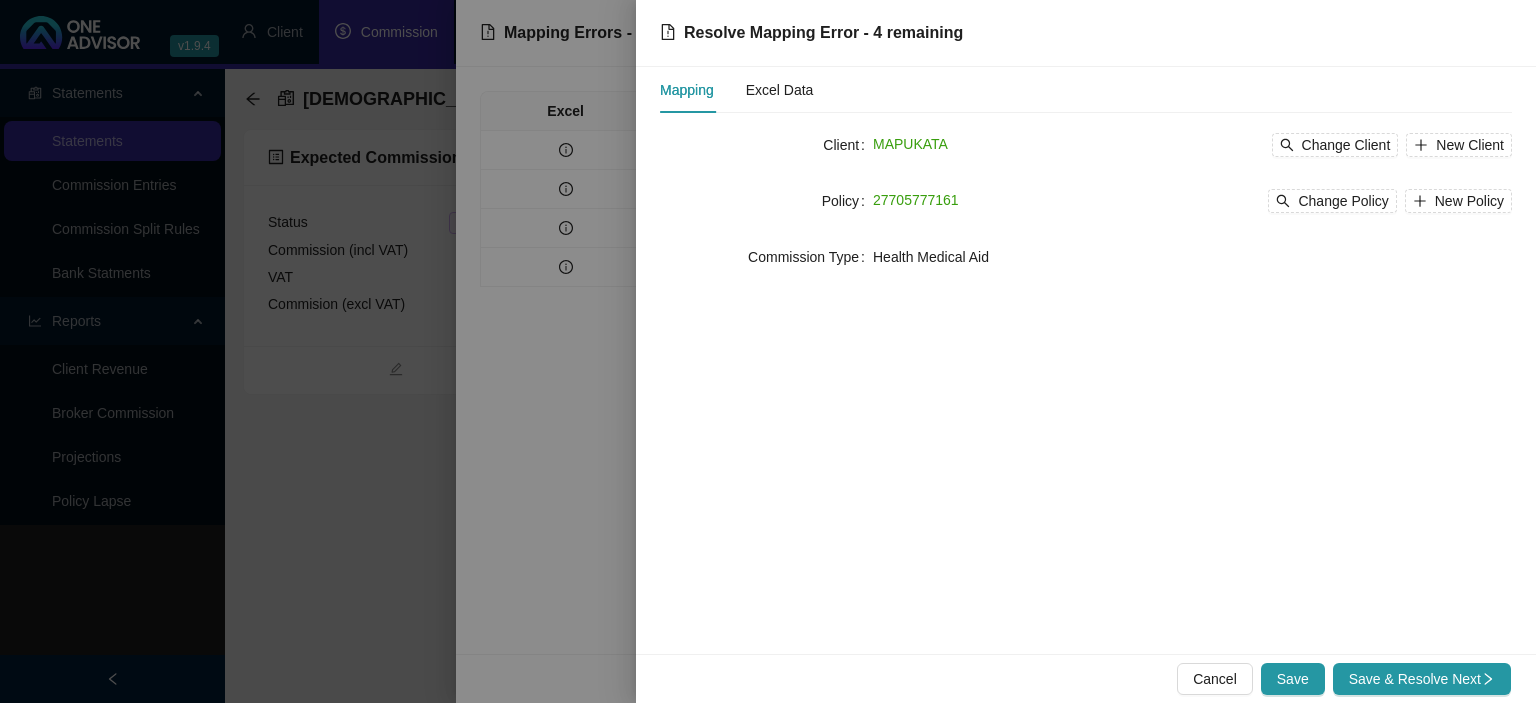 click 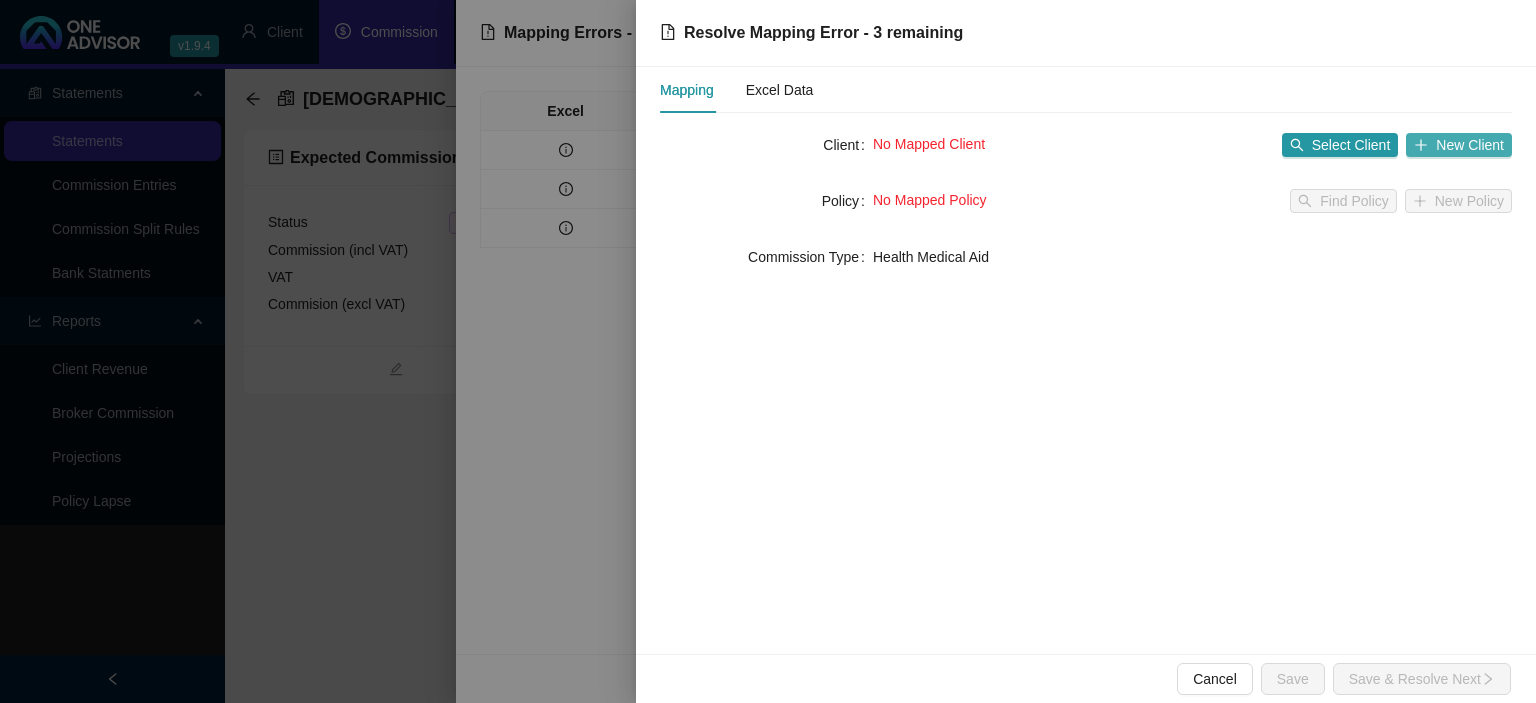 click 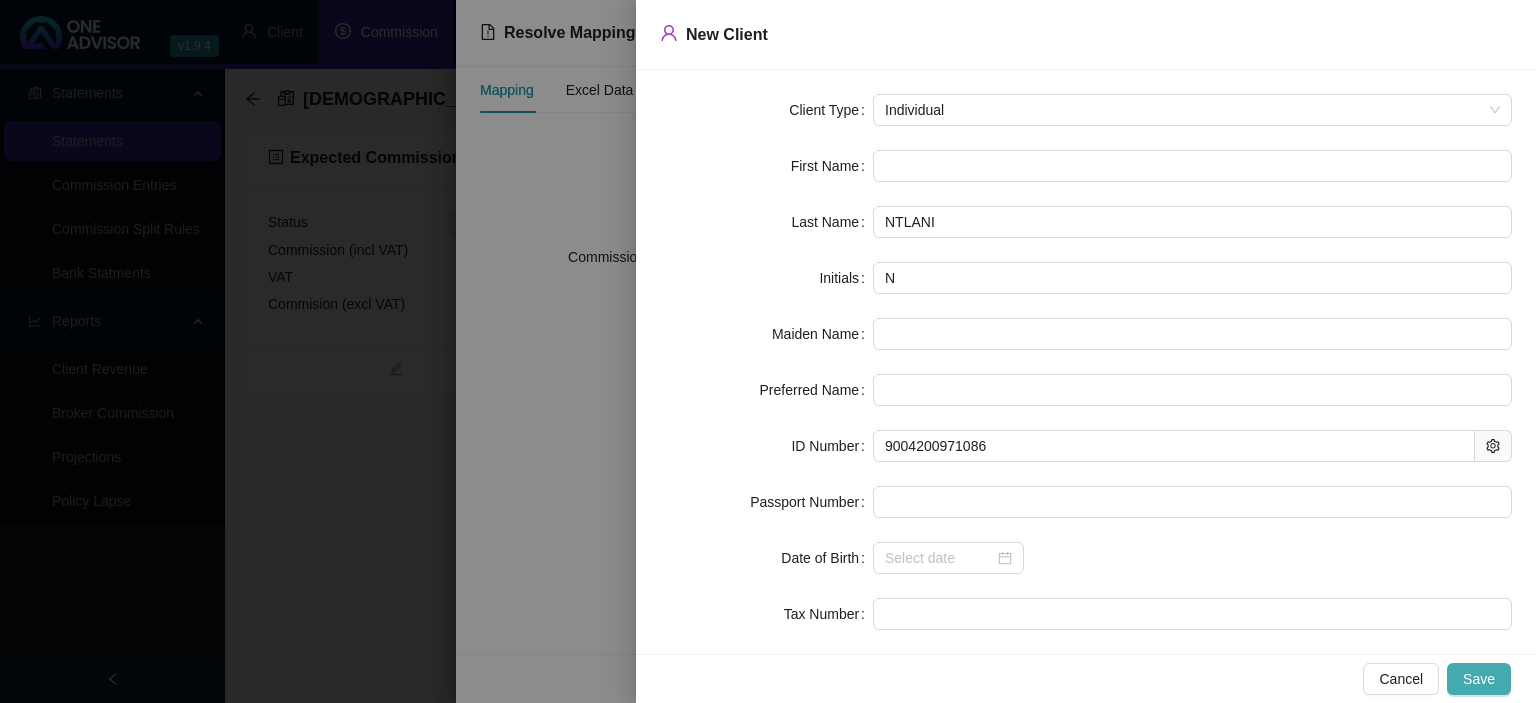 click on "Save" at bounding box center [1479, 679] 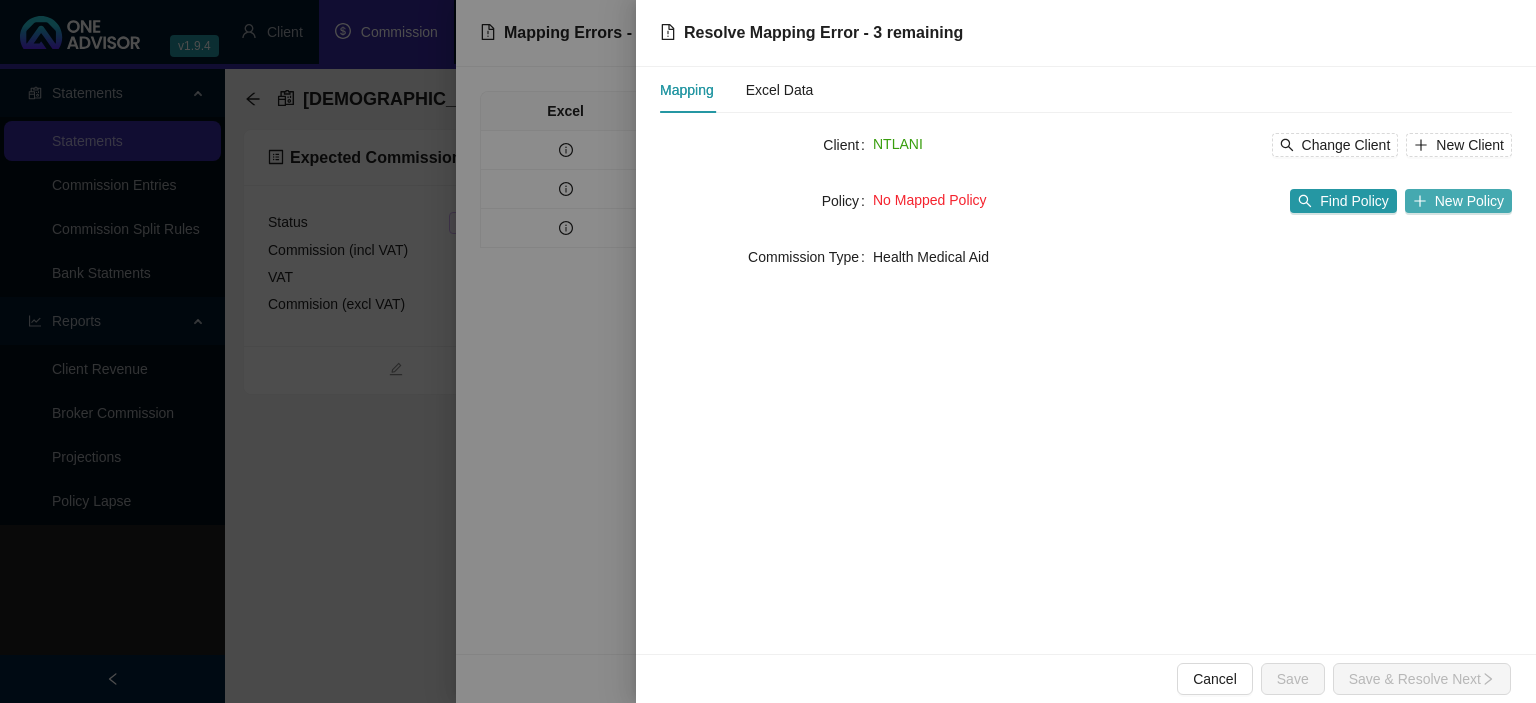 click 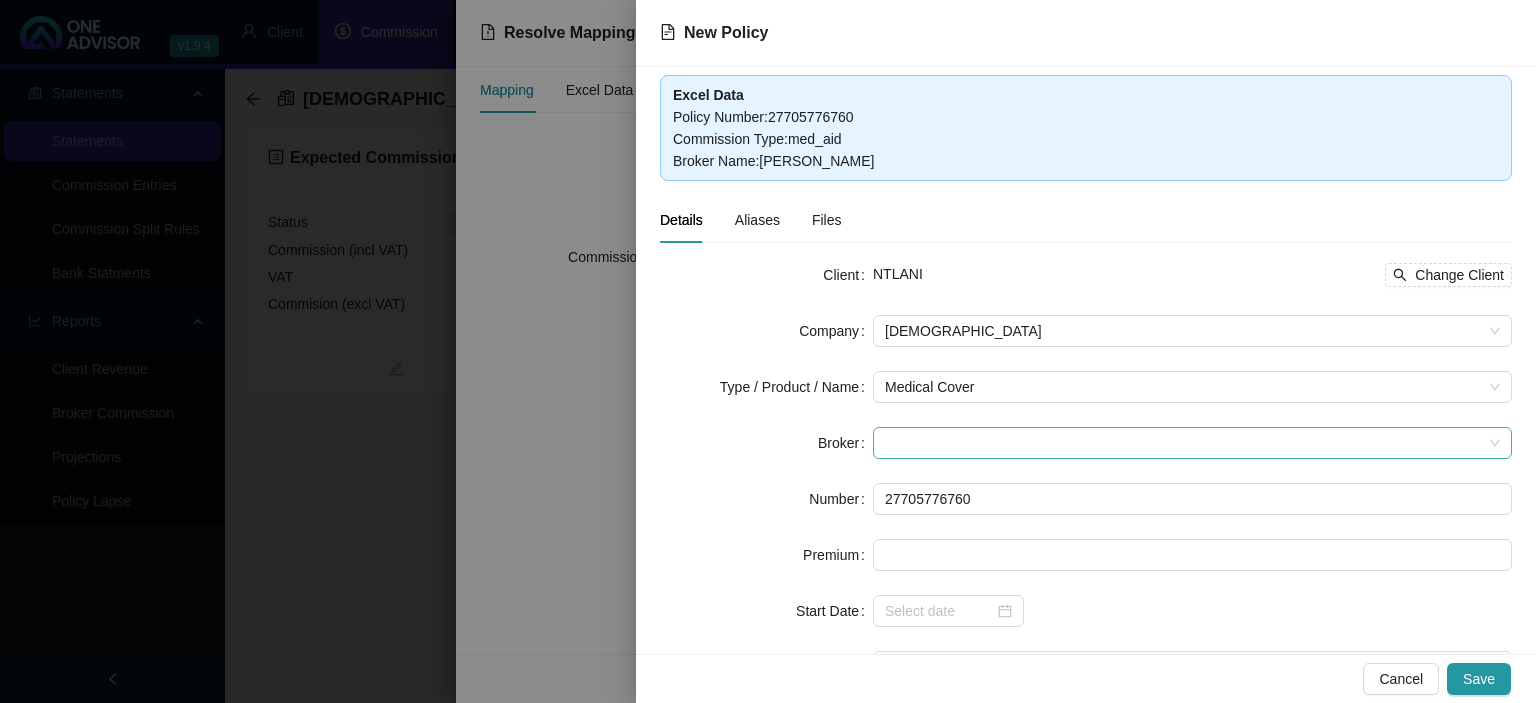 click at bounding box center [1192, 443] 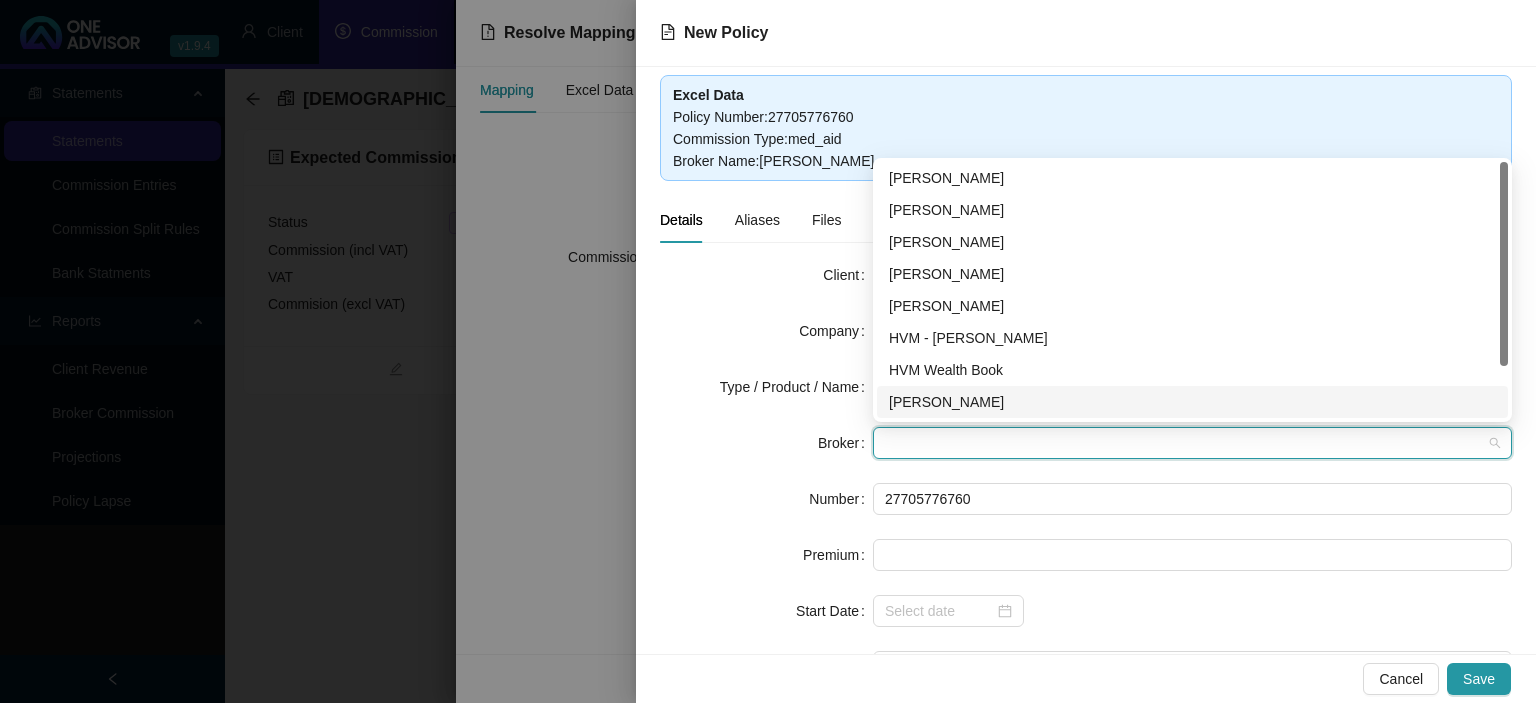 click on "[PERSON_NAME]" at bounding box center [1192, 402] 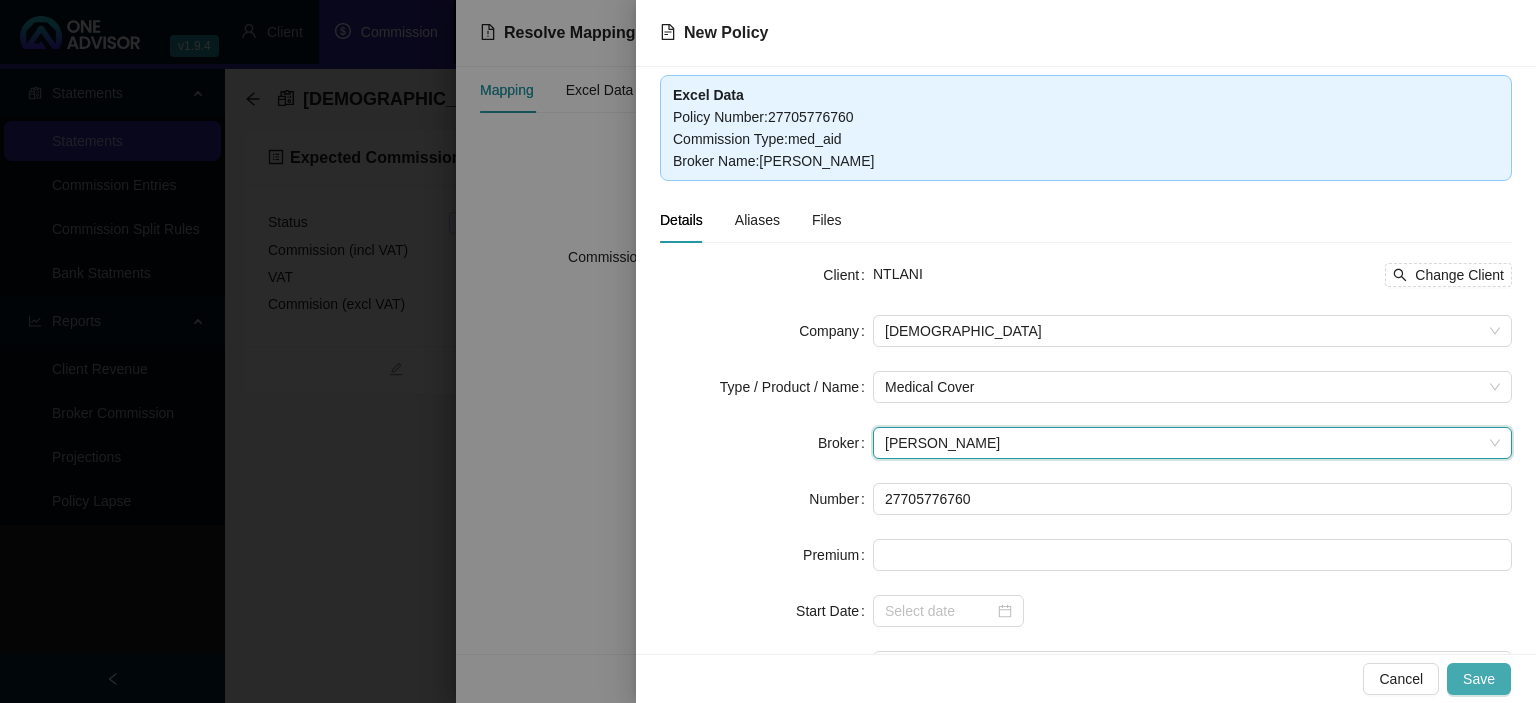 click on "Save" at bounding box center (1479, 679) 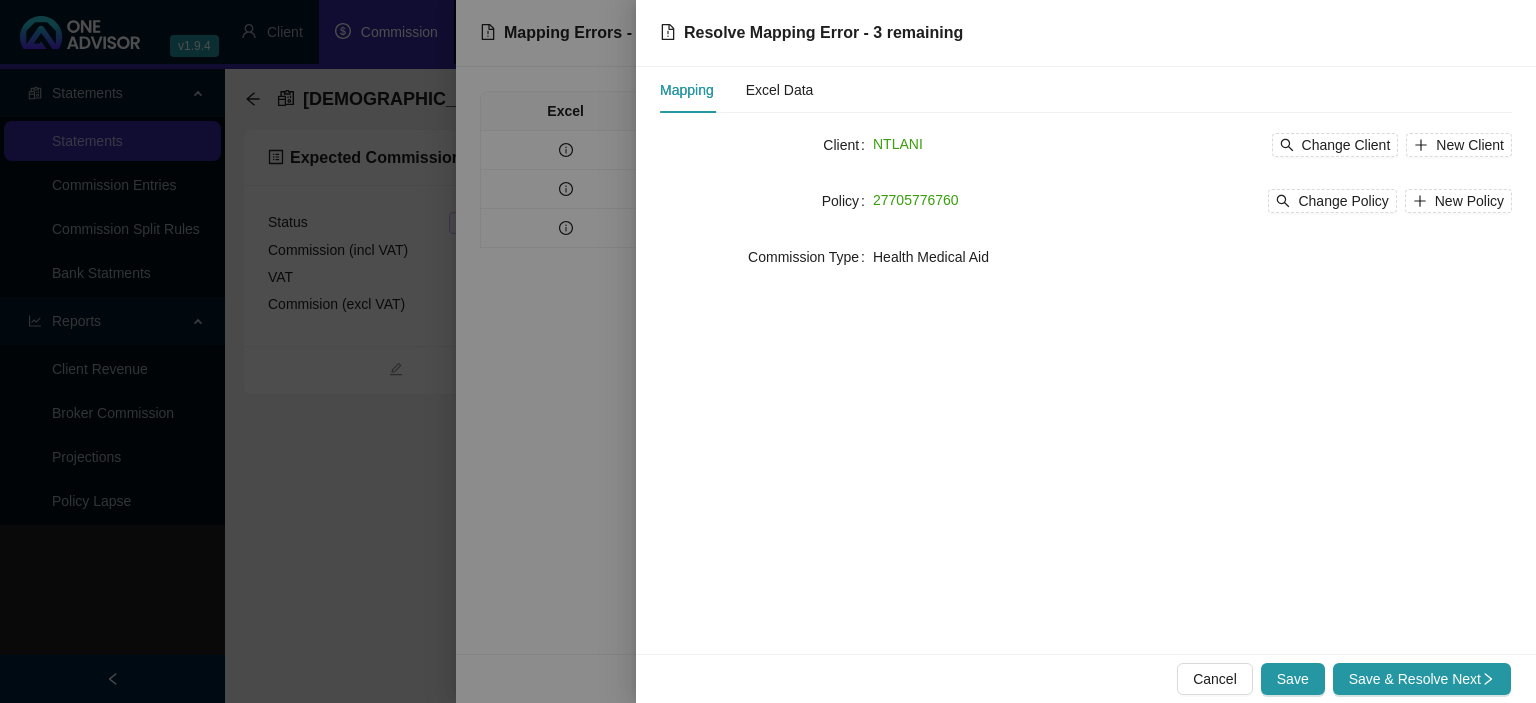 click on "Save & Resolve Next" at bounding box center (1422, 679) 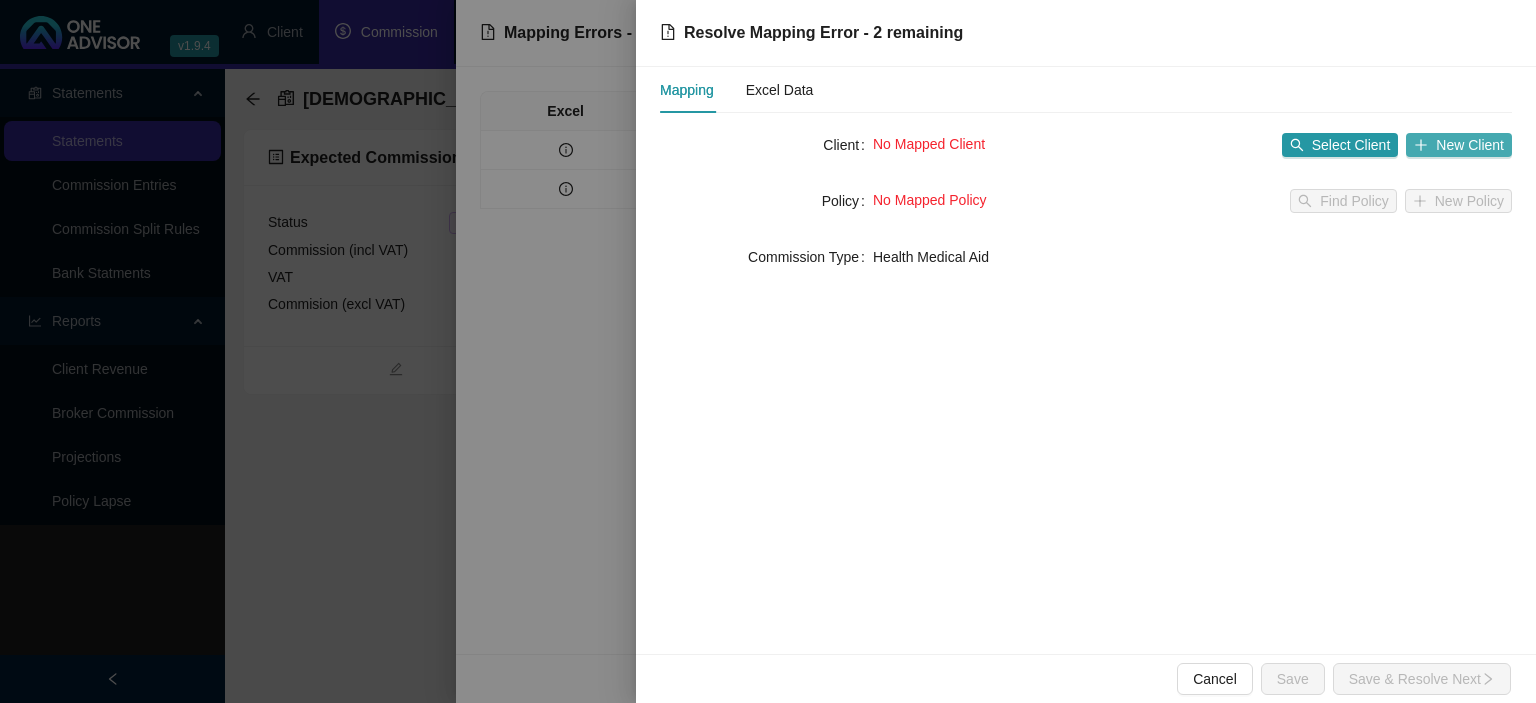 click on "New Client" at bounding box center [1459, 145] 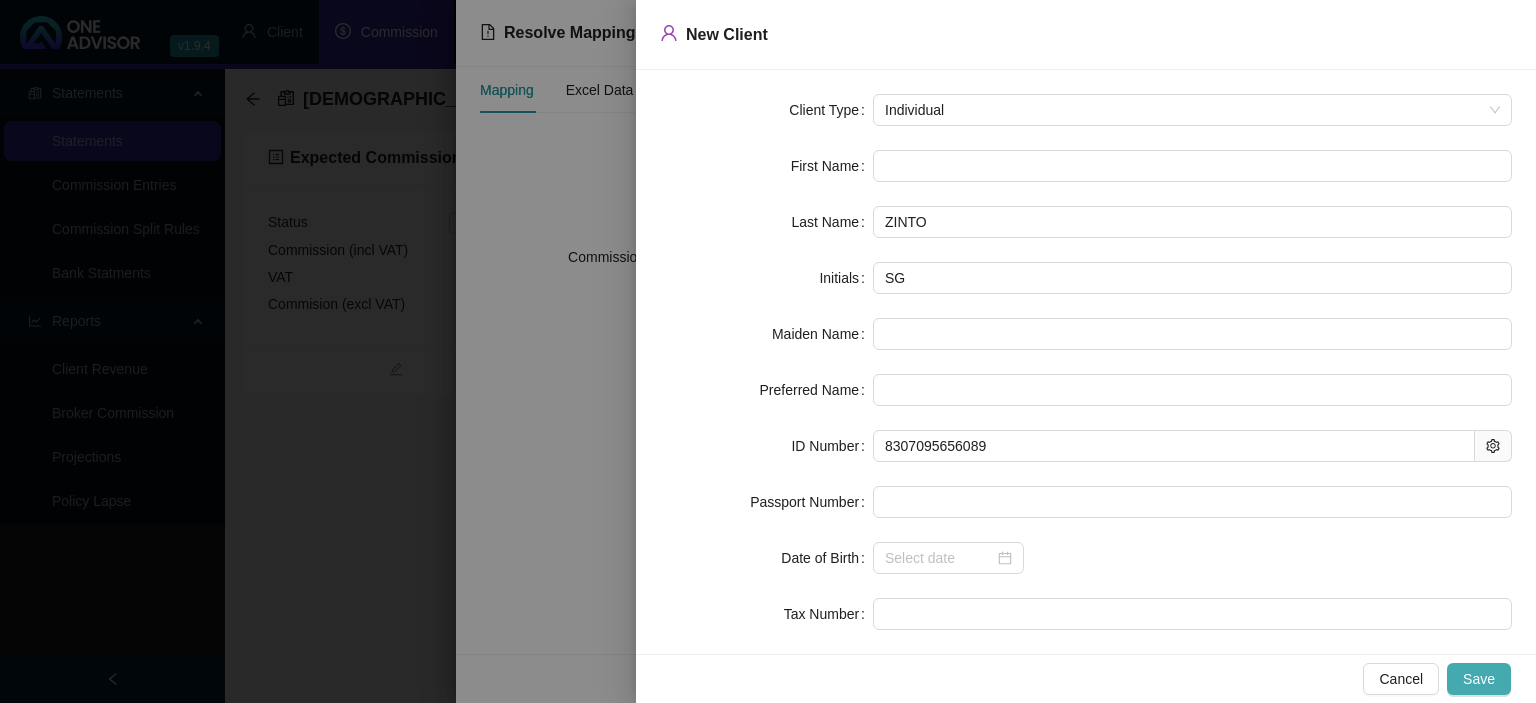 click on "Save" at bounding box center (1479, 679) 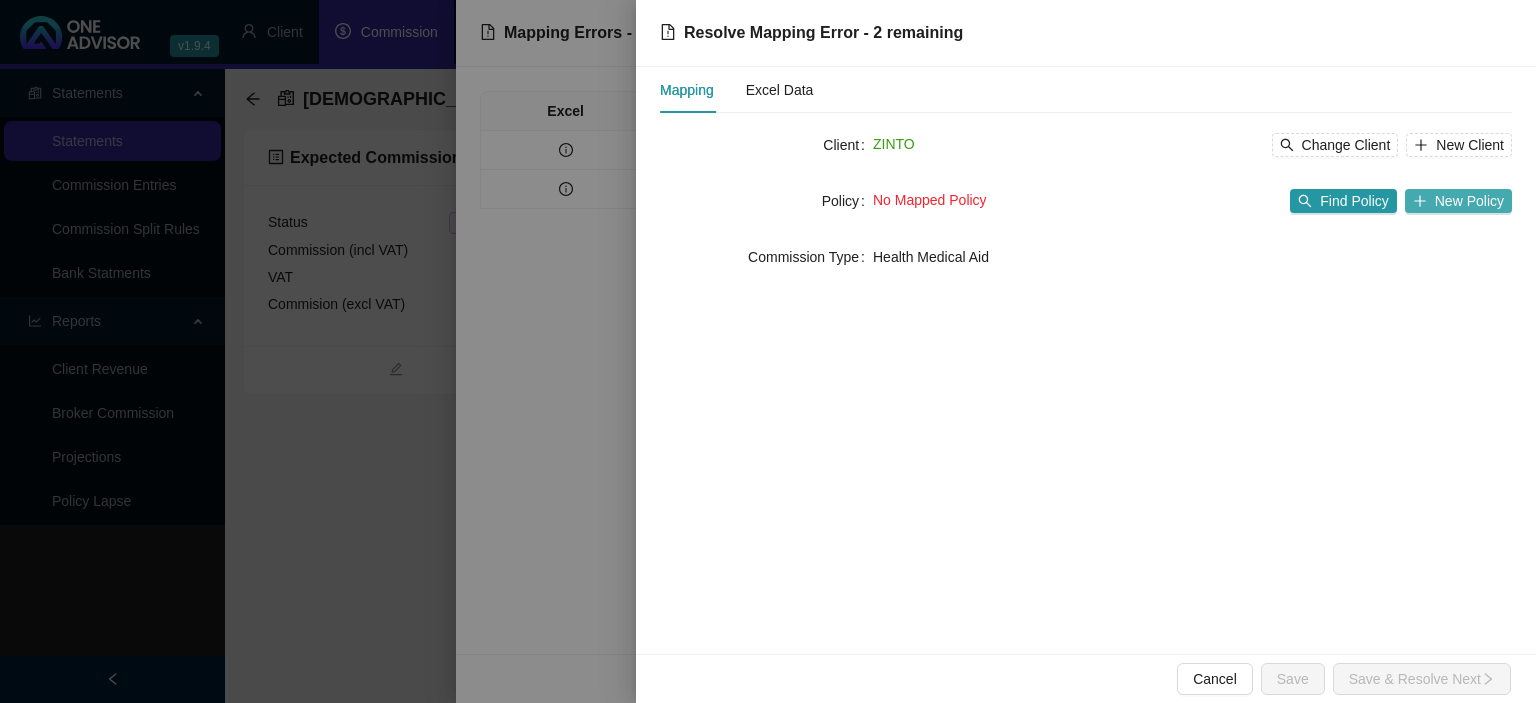 click 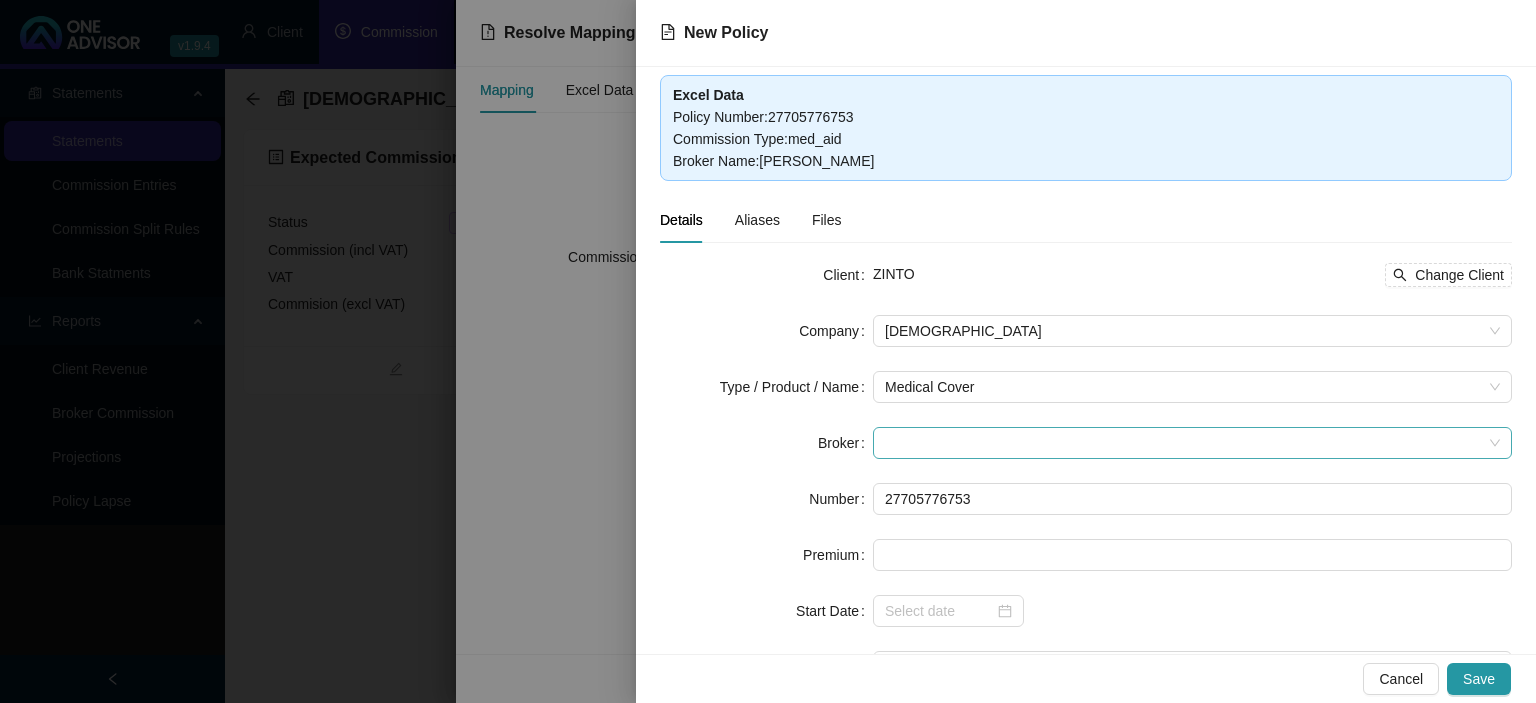 click at bounding box center [1192, 443] 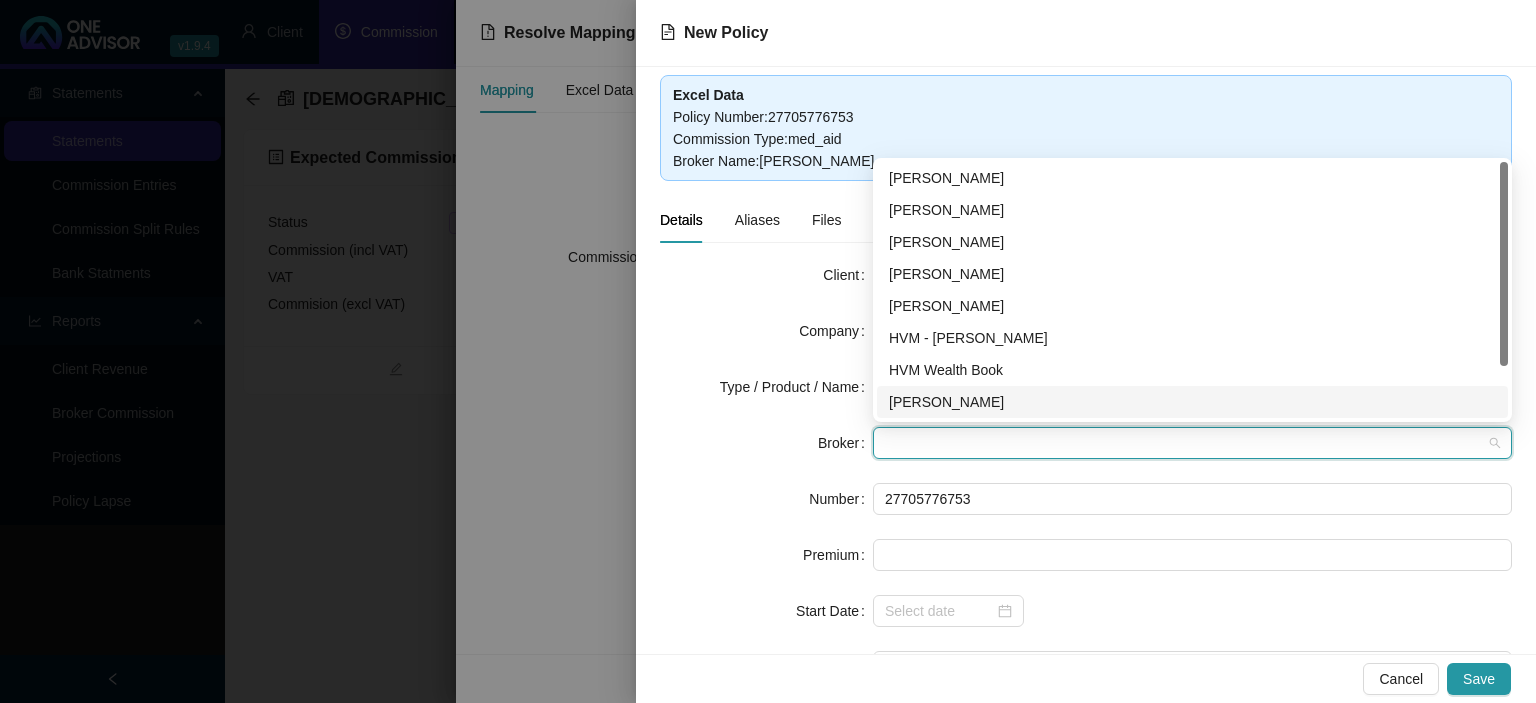 click on "[PERSON_NAME]" at bounding box center (1192, 402) 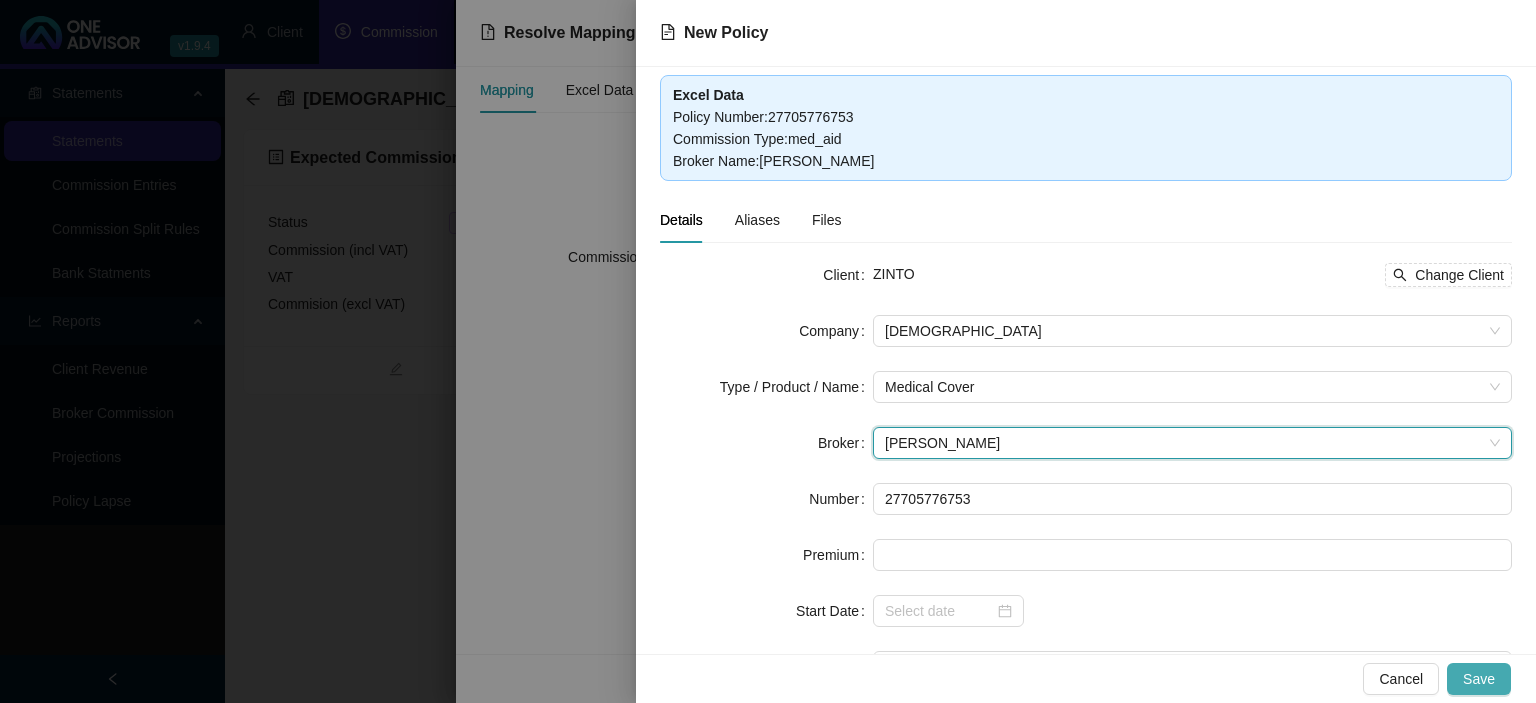 click on "Save" at bounding box center (1479, 679) 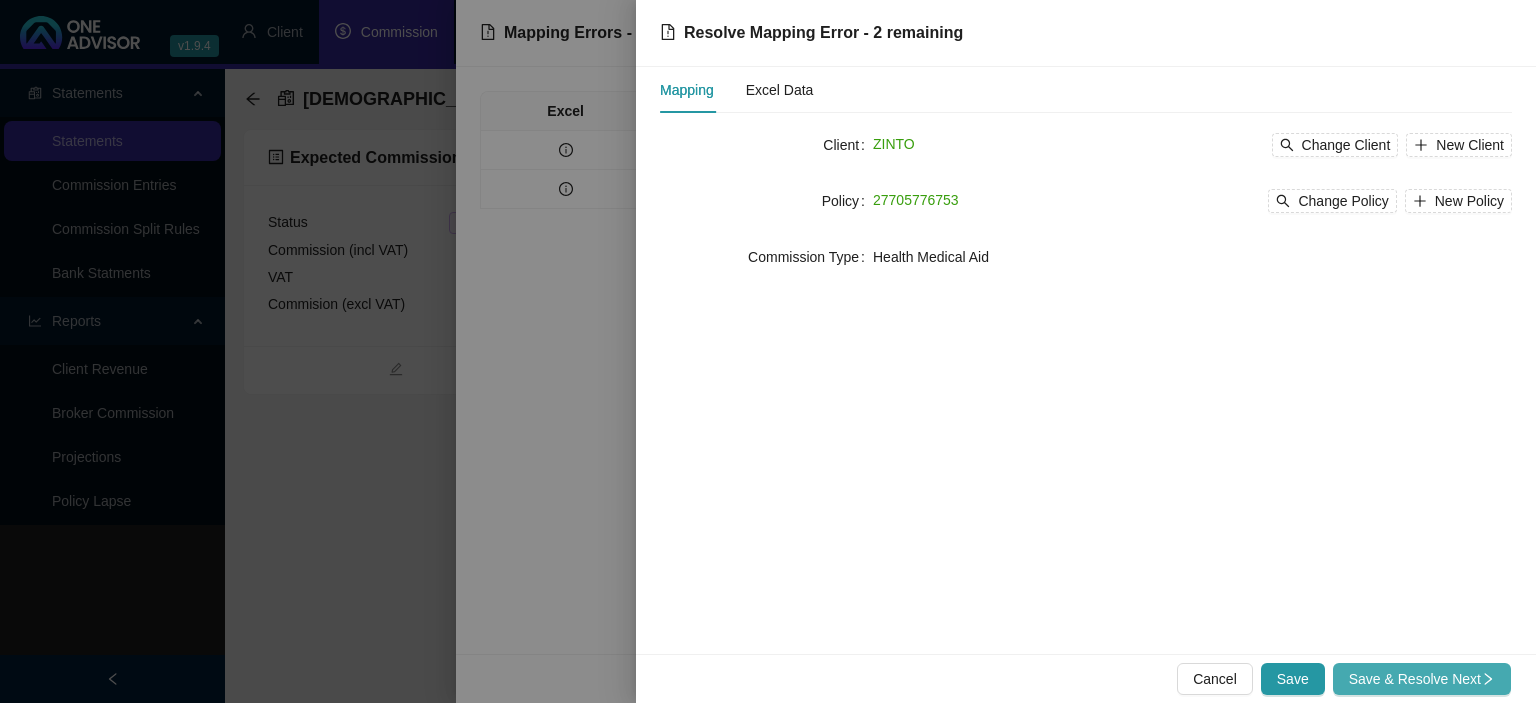 click on "Save & Resolve Next" at bounding box center [1422, 679] 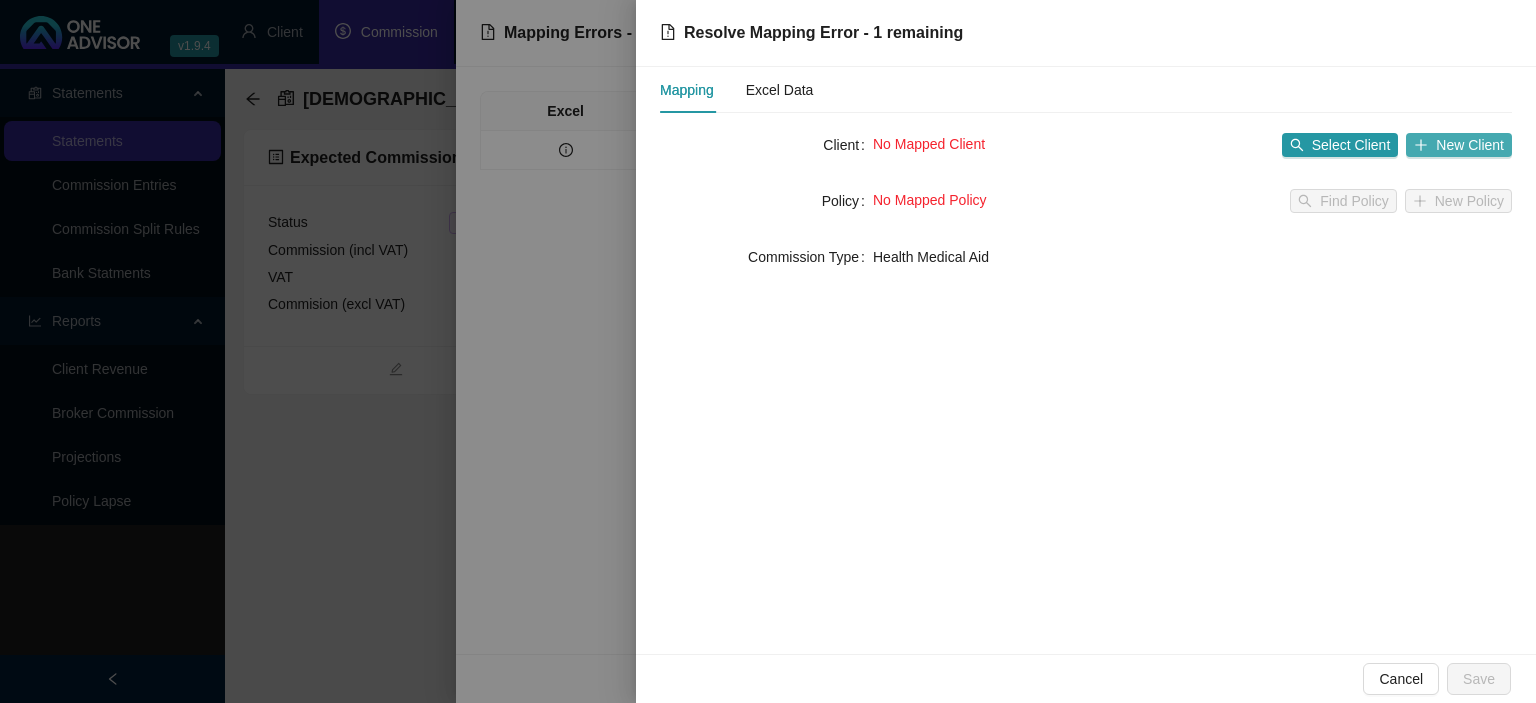 click 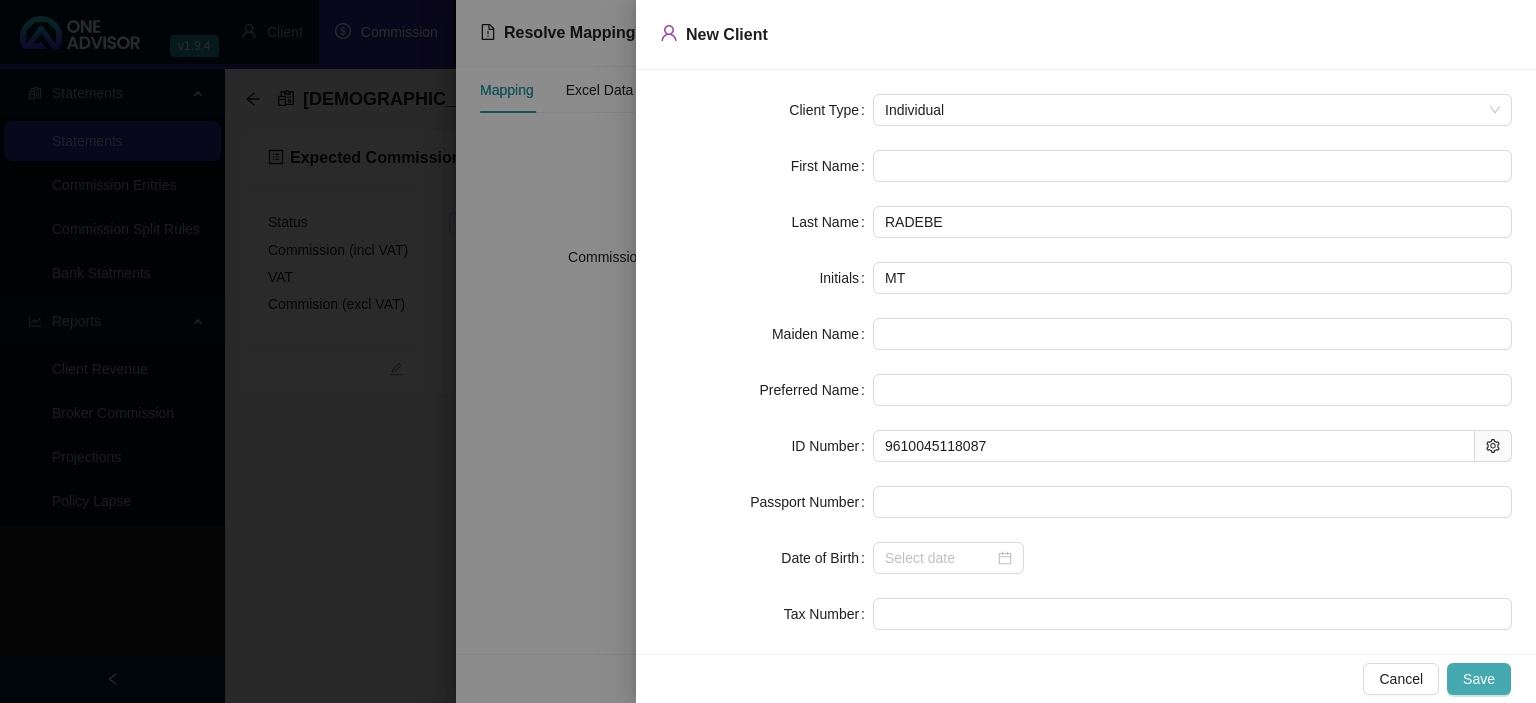 click on "Save" at bounding box center [1479, 679] 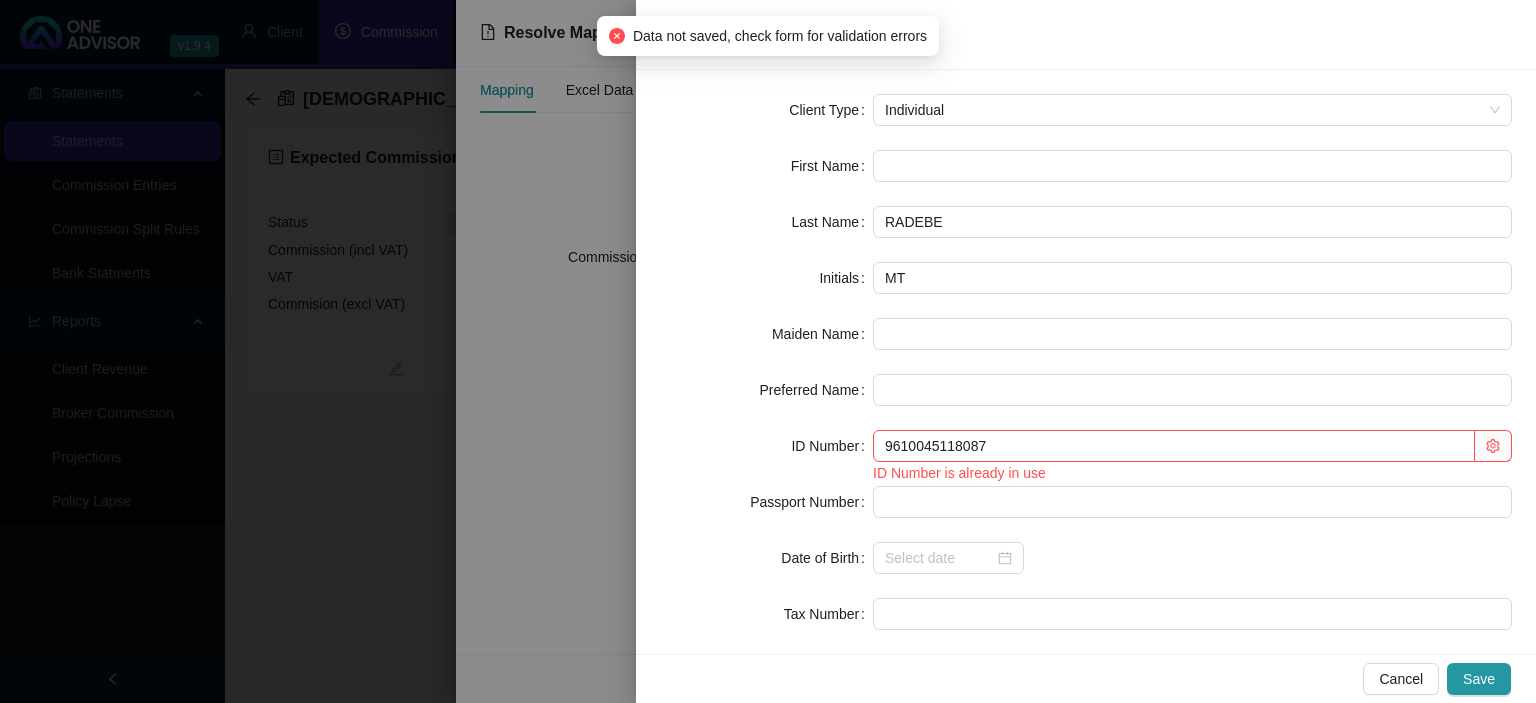 click at bounding box center (768, 351) 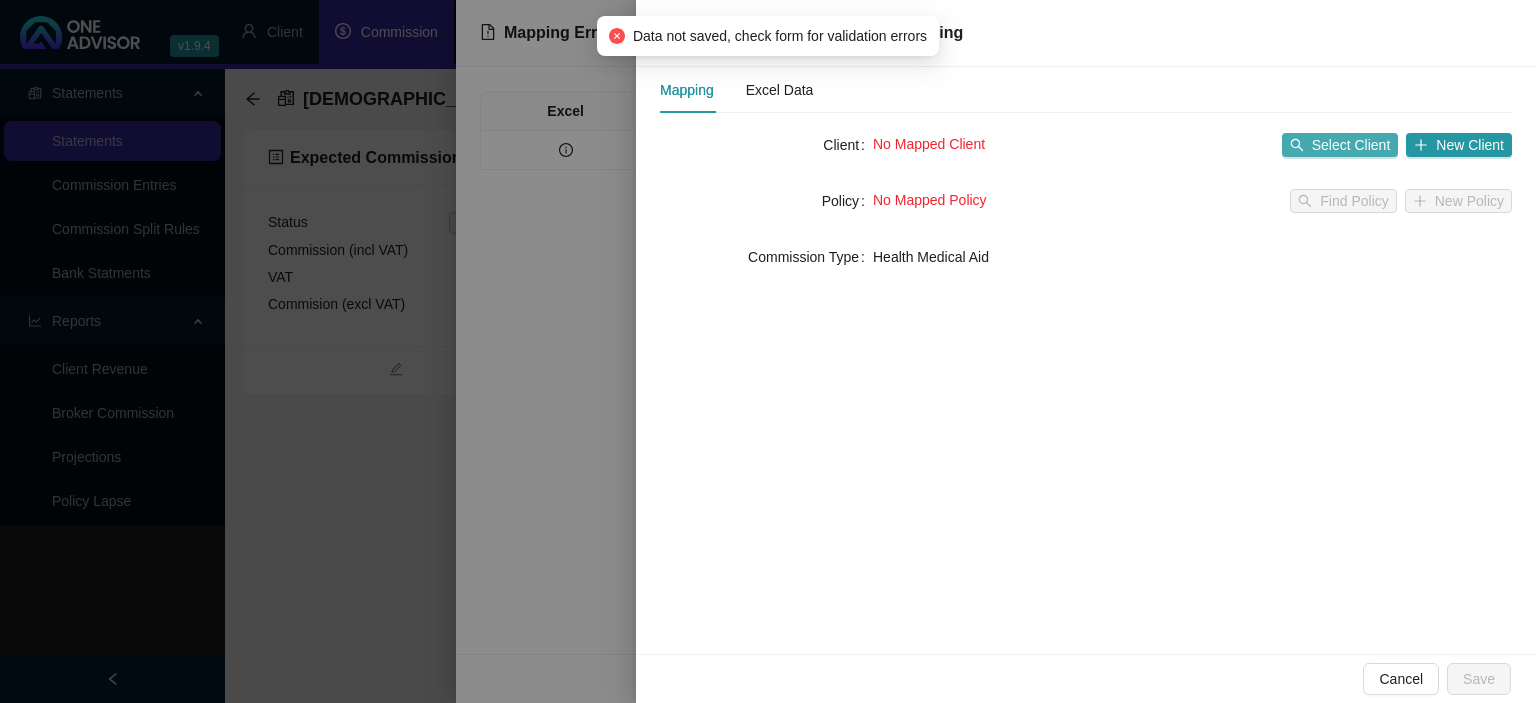 click on "Select Client" at bounding box center [1351, 145] 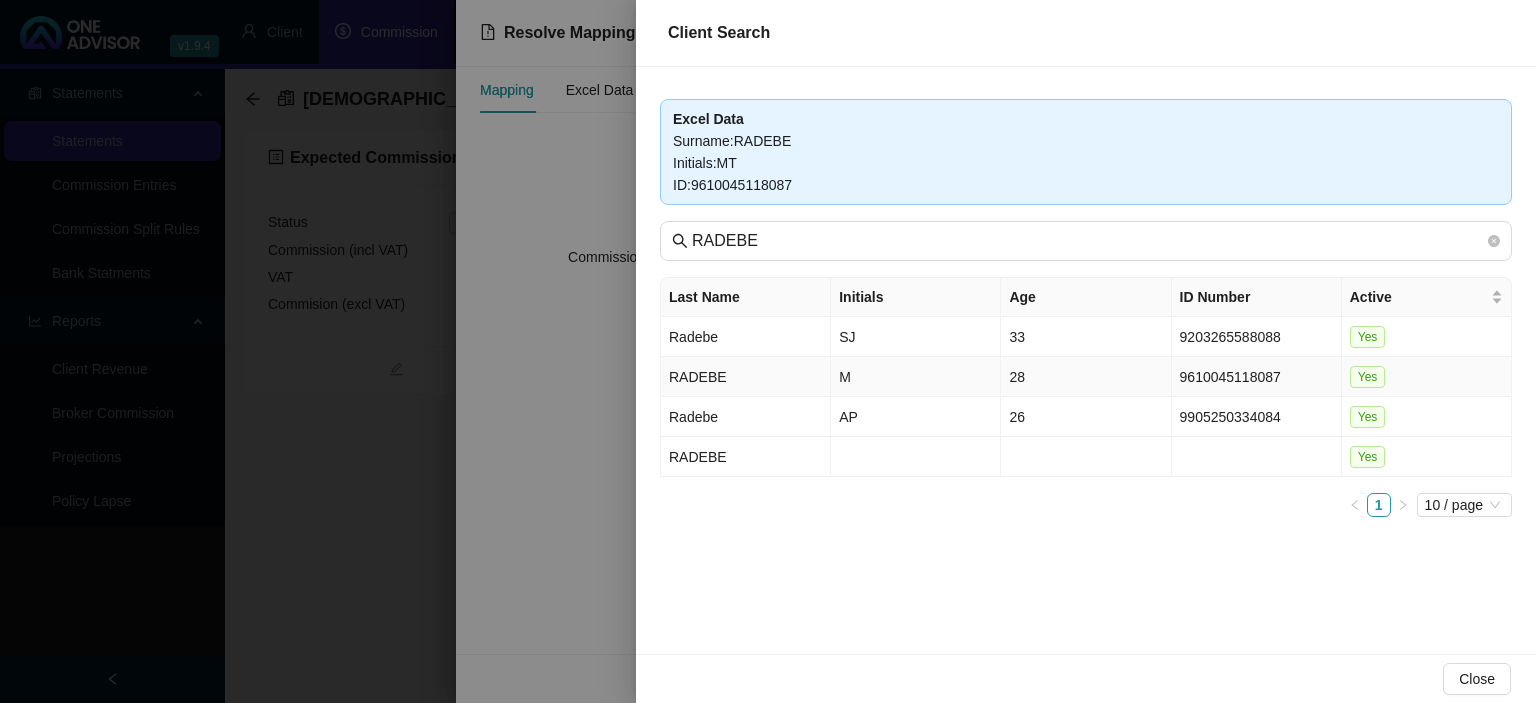 click on "28" at bounding box center (1086, 377) 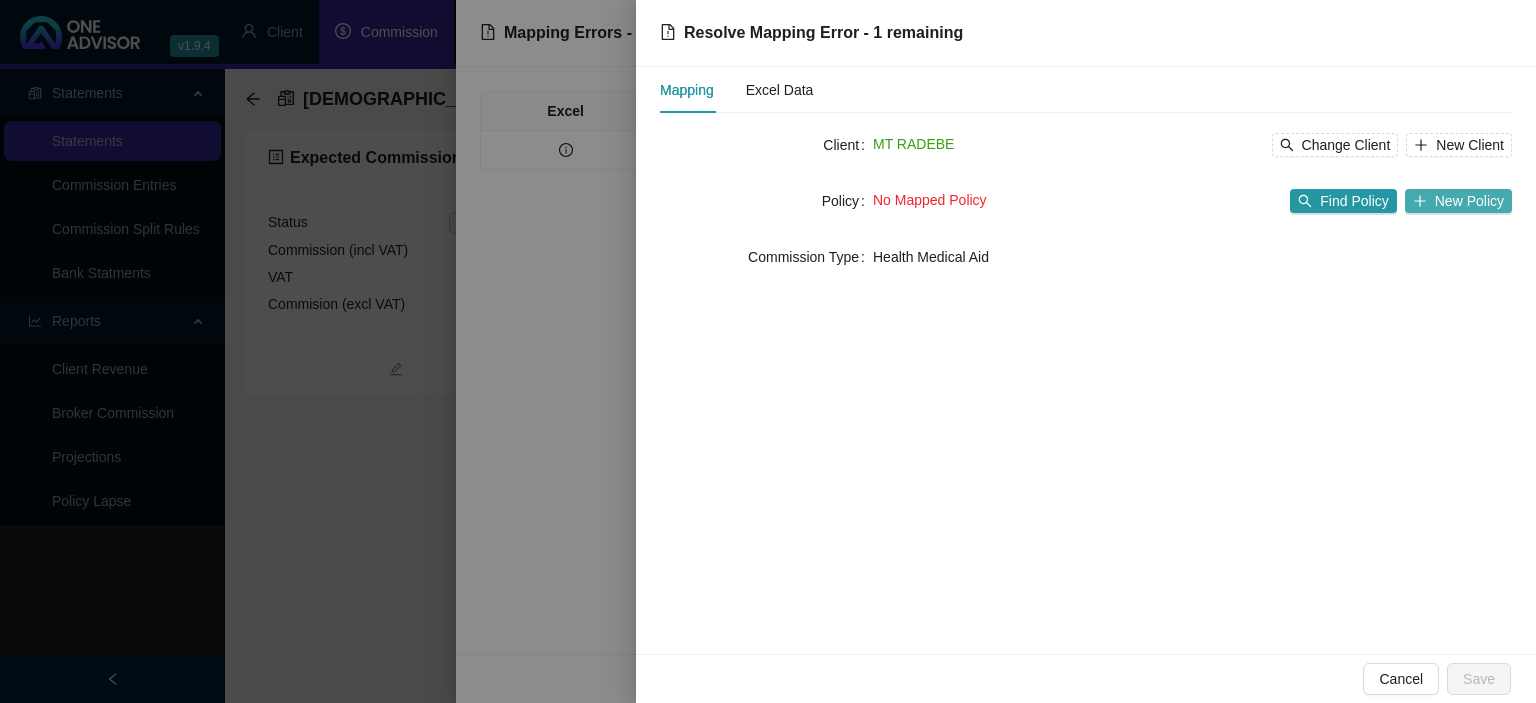 click on "New Policy" at bounding box center (1469, 201) 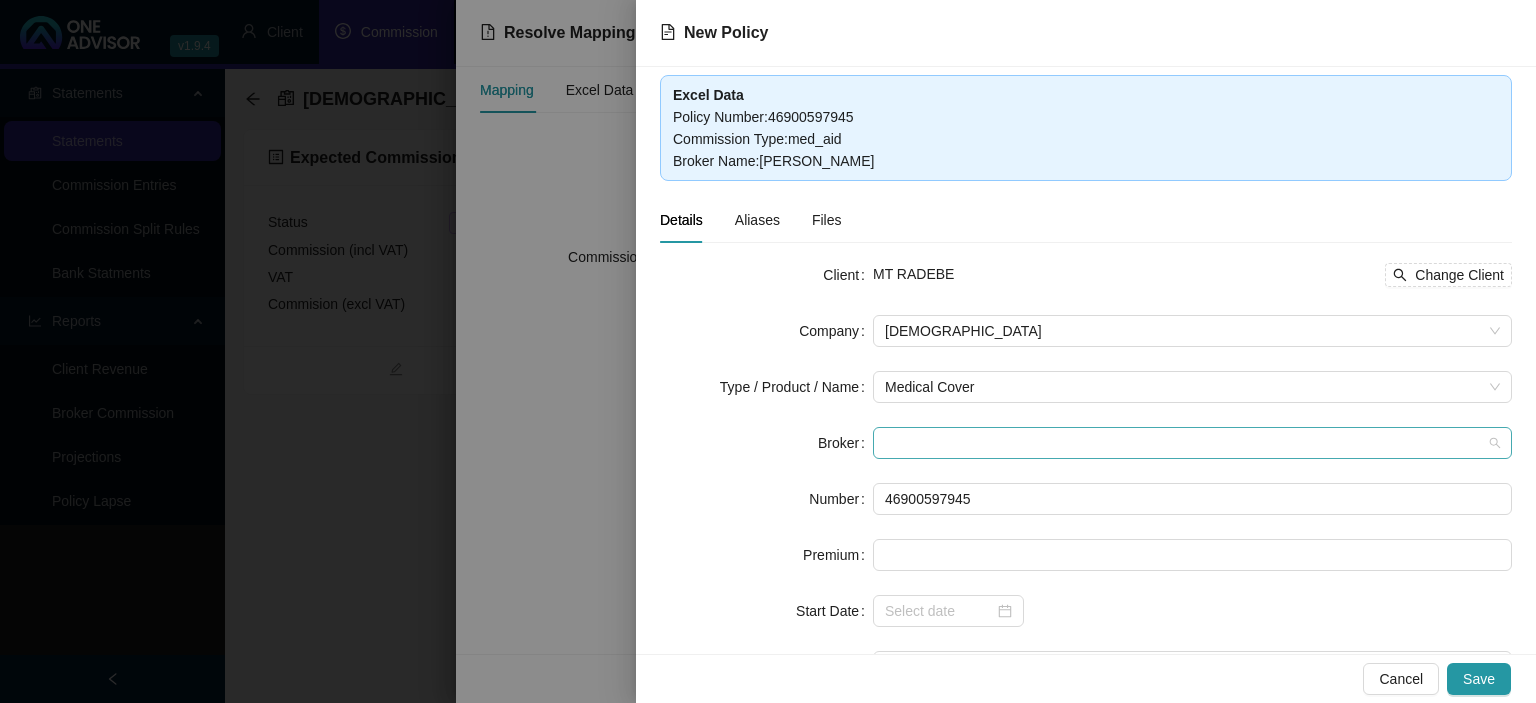 click at bounding box center (1192, 443) 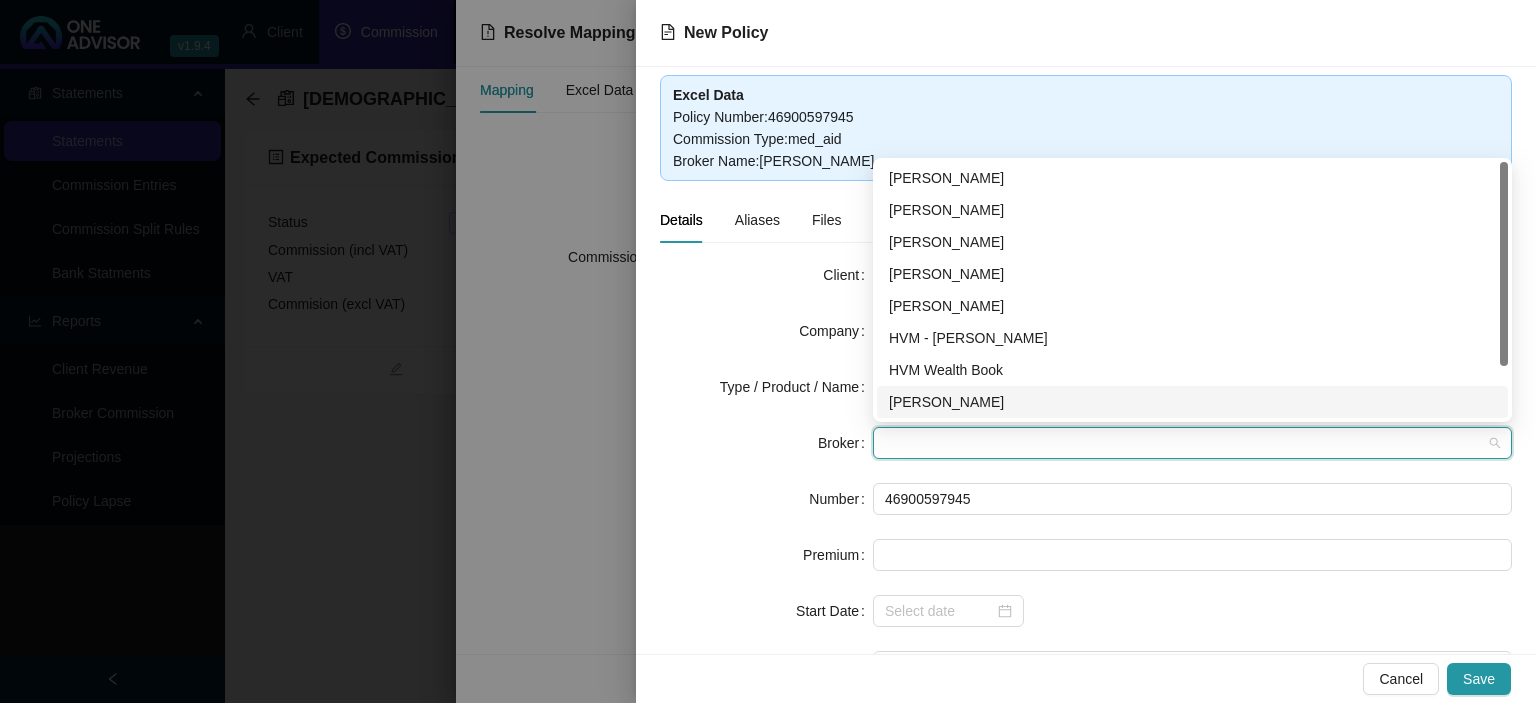 click on "[PERSON_NAME]" at bounding box center (1192, 402) 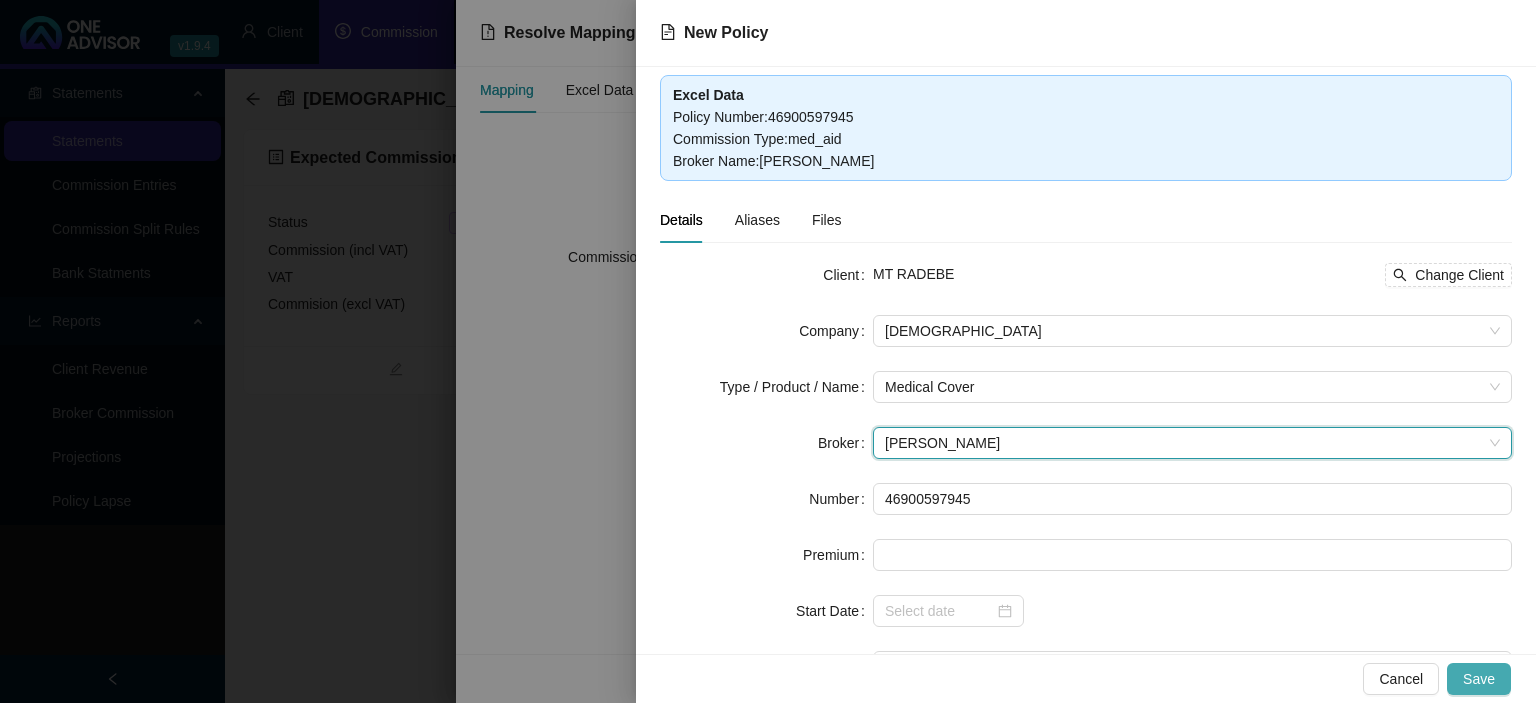 click on "Save" at bounding box center (1479, 679) 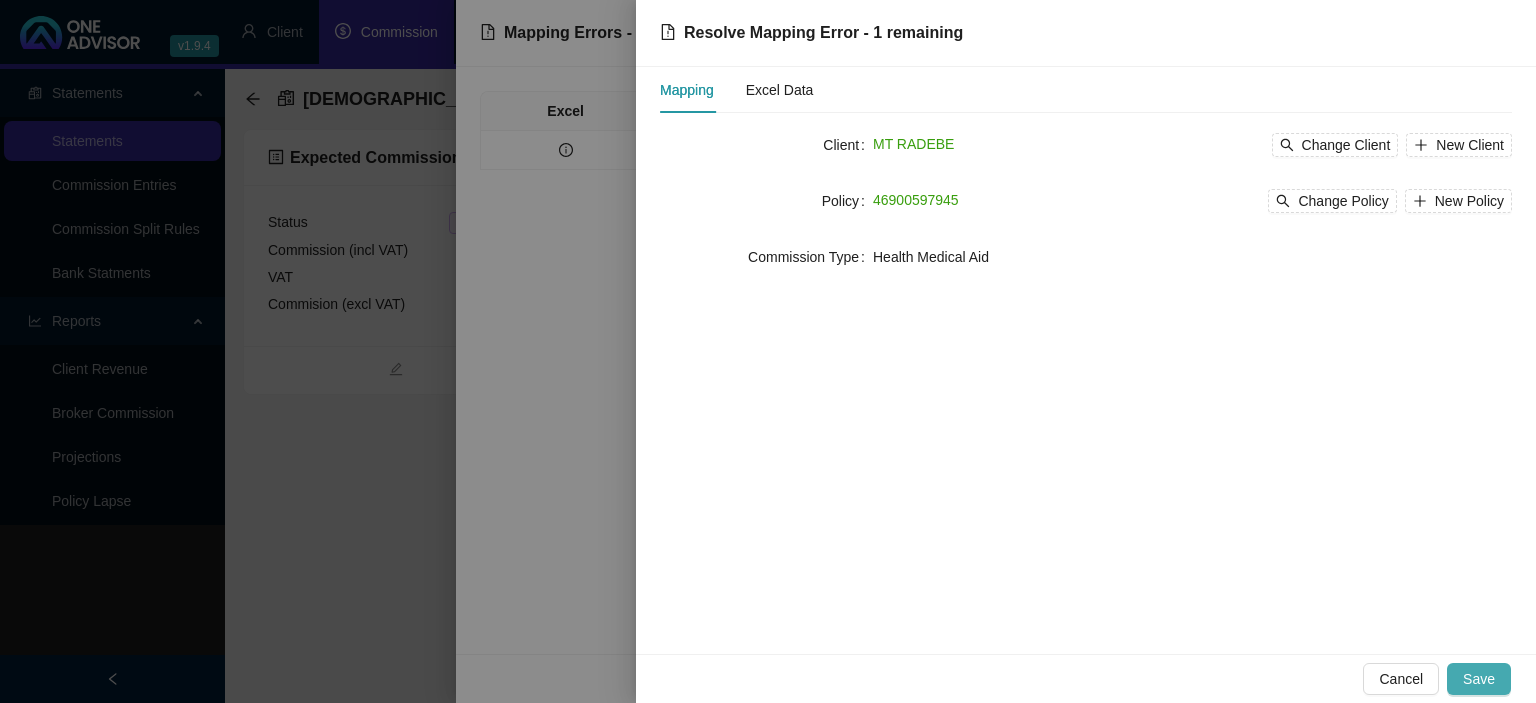 click on "Save" at bounding box center (1479, 679) 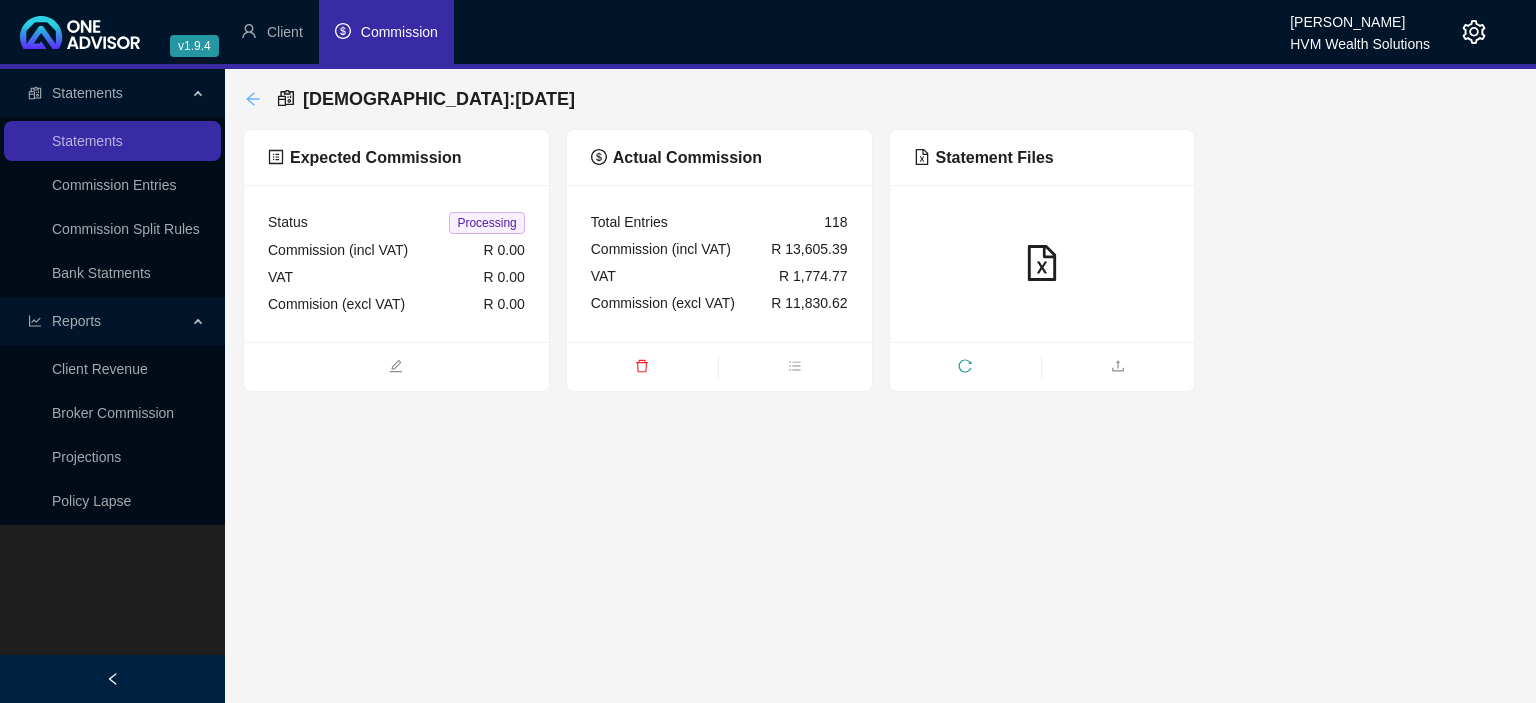 click 